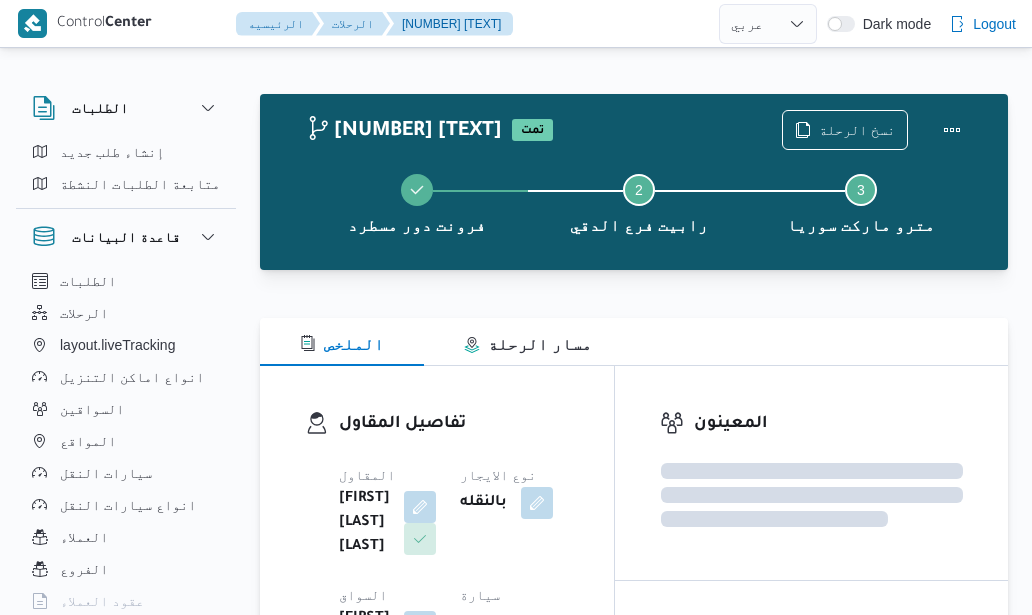 select on "ar" 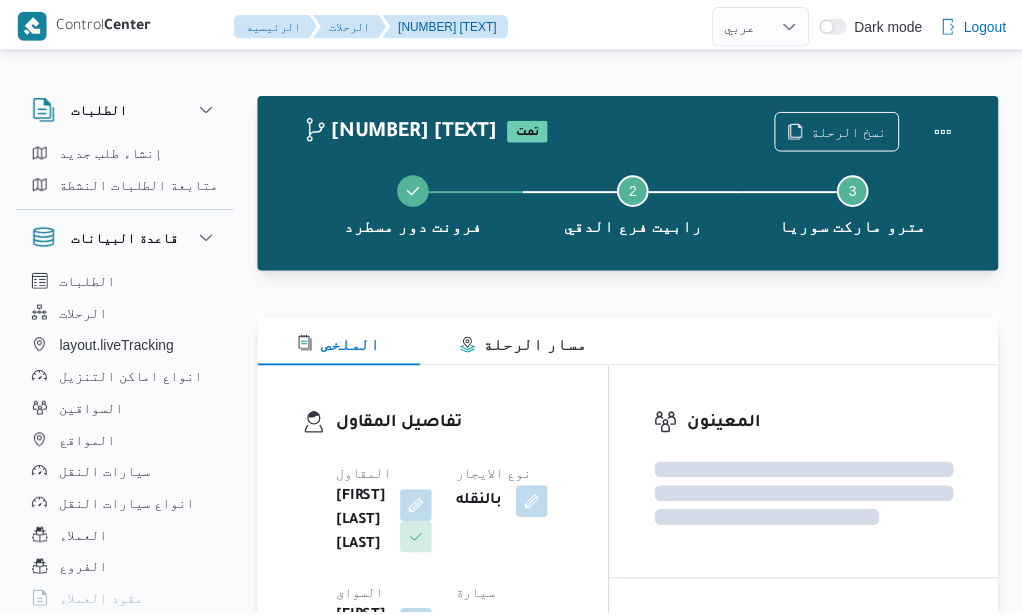 scroll, scrollTop: 0, scrollLeft: 0, axis: both 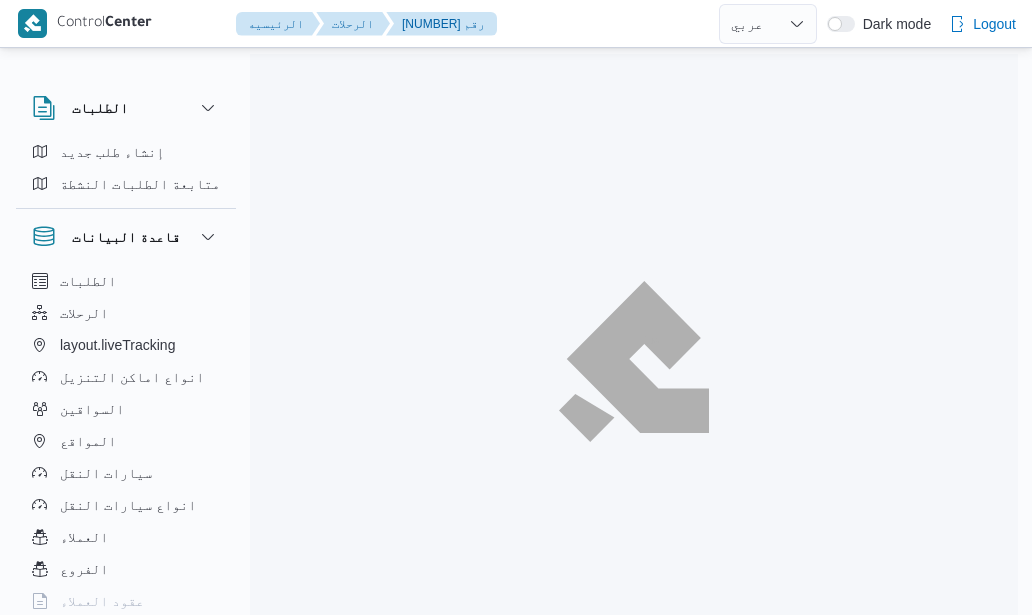 select on "ar" 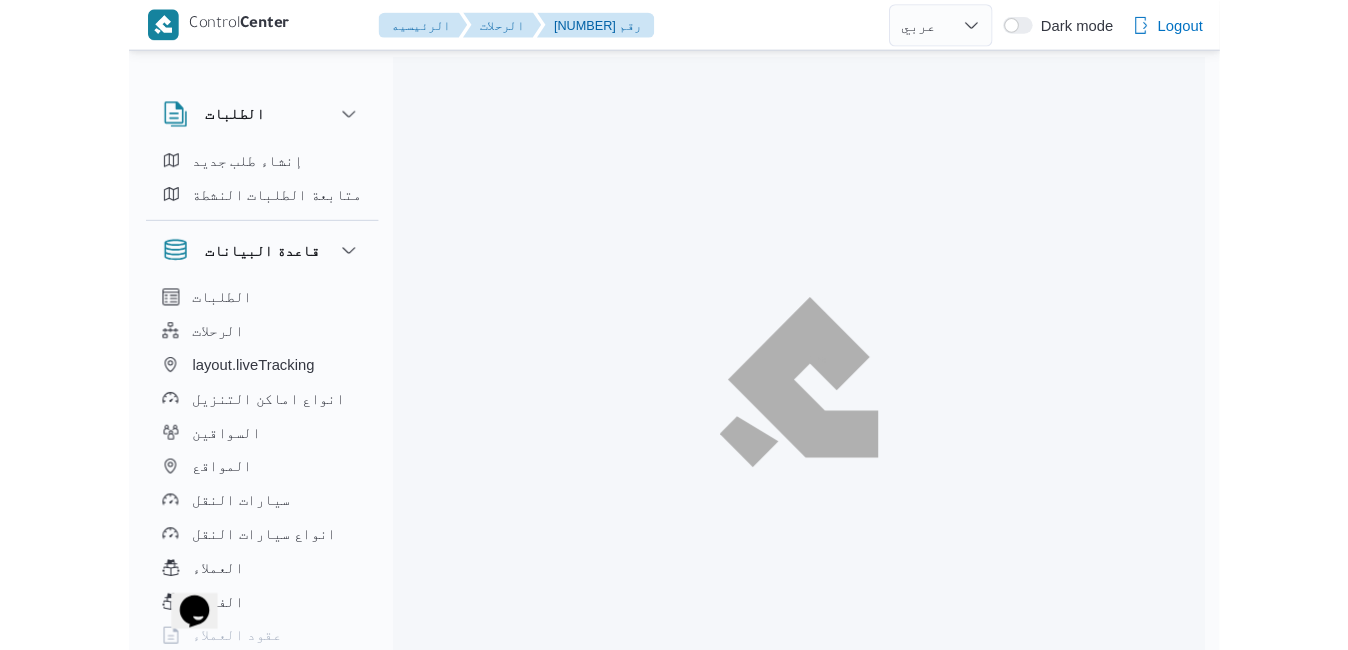 scroll, scrollTop: 0, scrollLeft: 0, axis: both 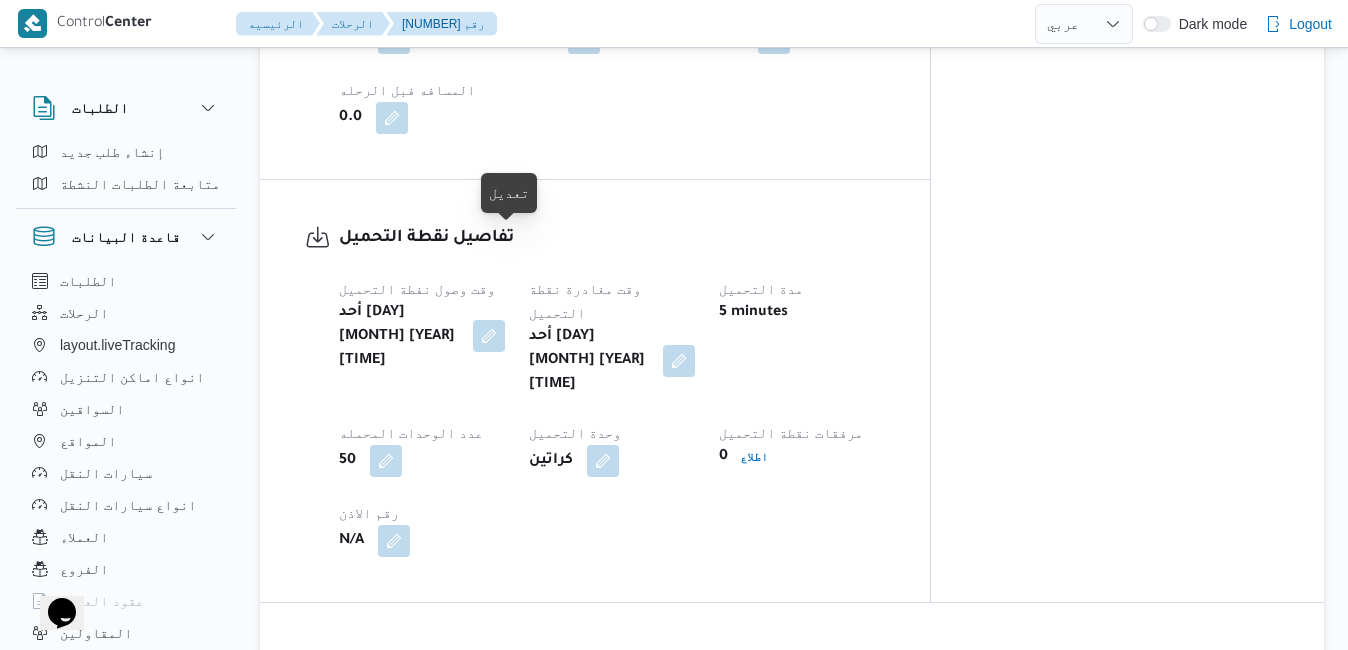 click at bounding box center [489, 336] 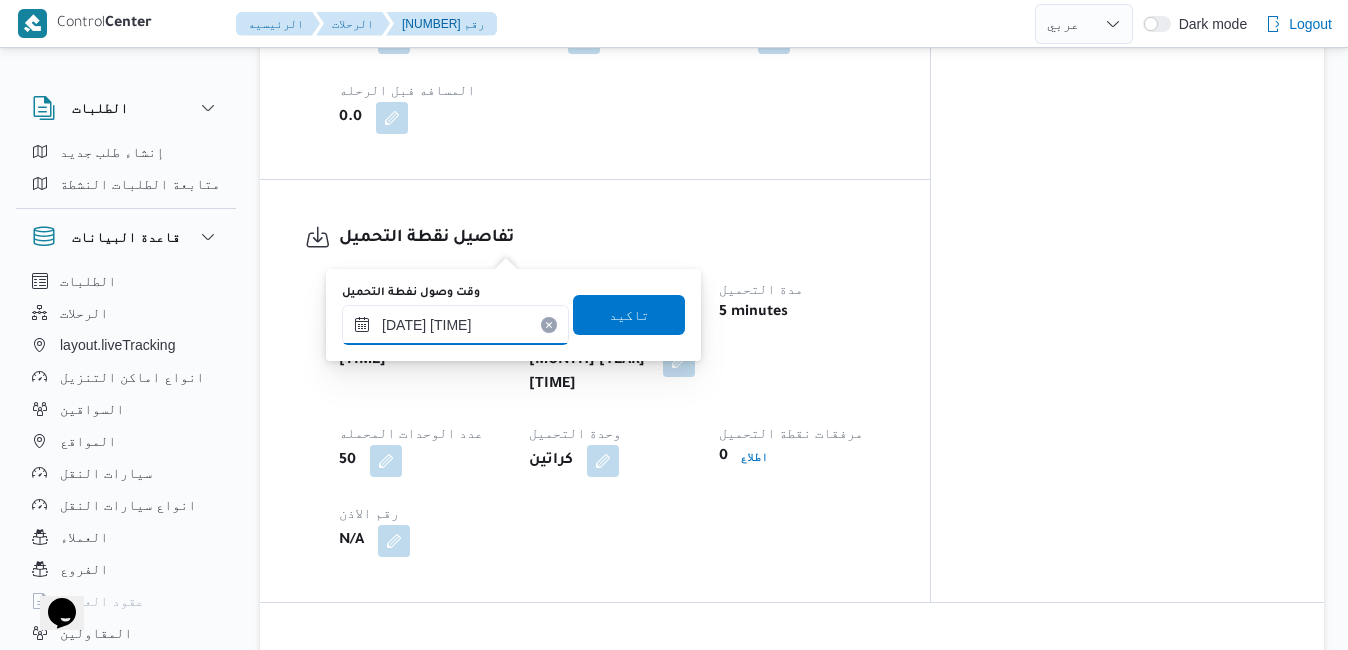click on "٠٣/٠٨/٢٠٢٥ ٠٨:٢٠" at bounding box center [455, 325] 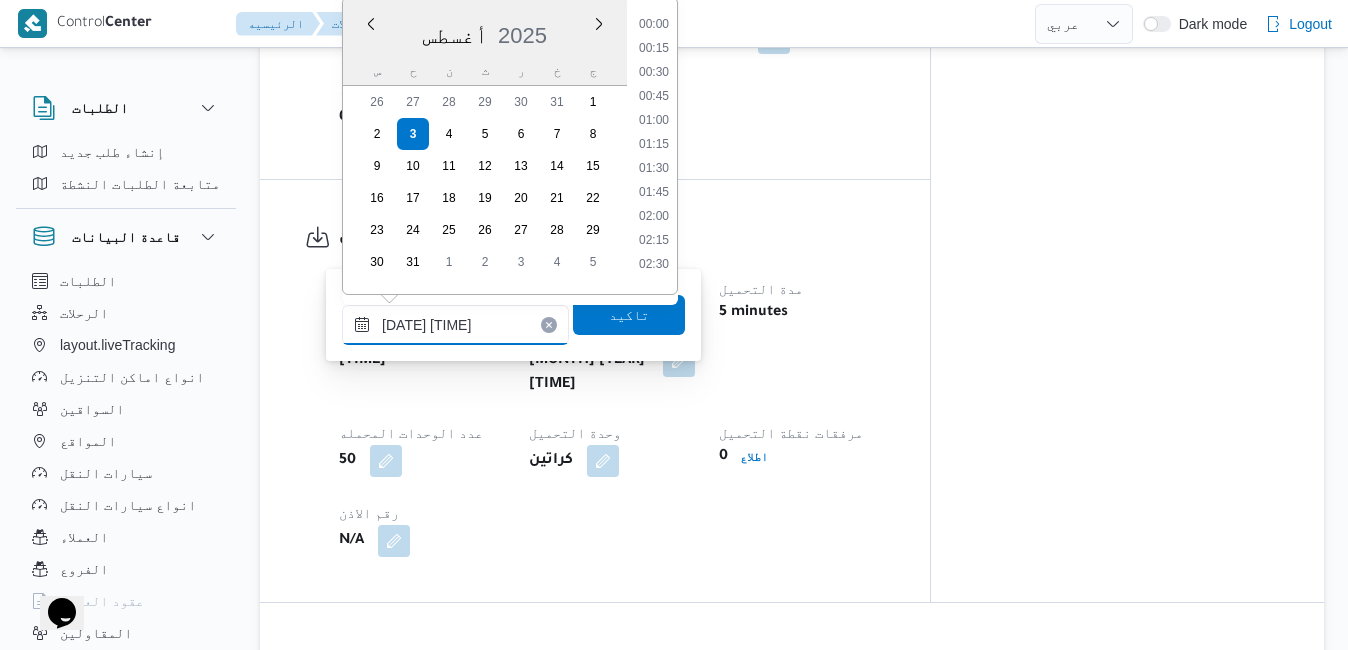 scroll, scrollTop: 654, scrollLeft: 0, axis: vertical 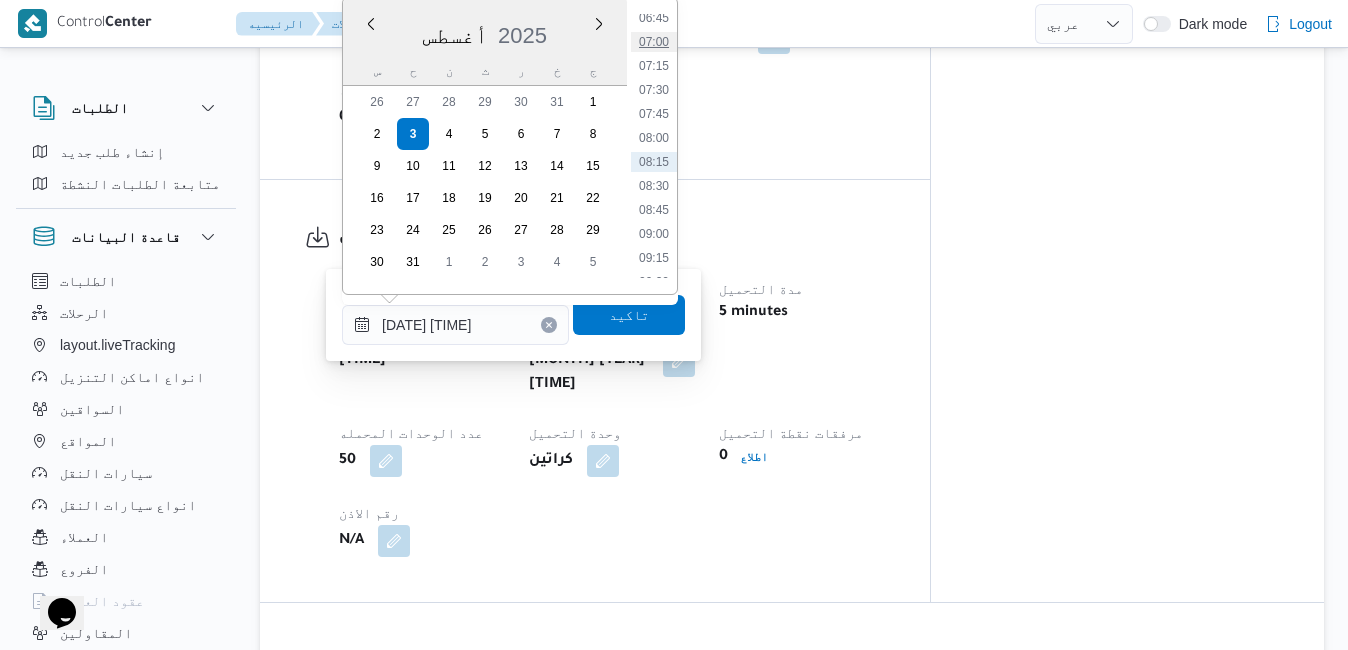 click on "07:00" at bounding box center [654, 42] 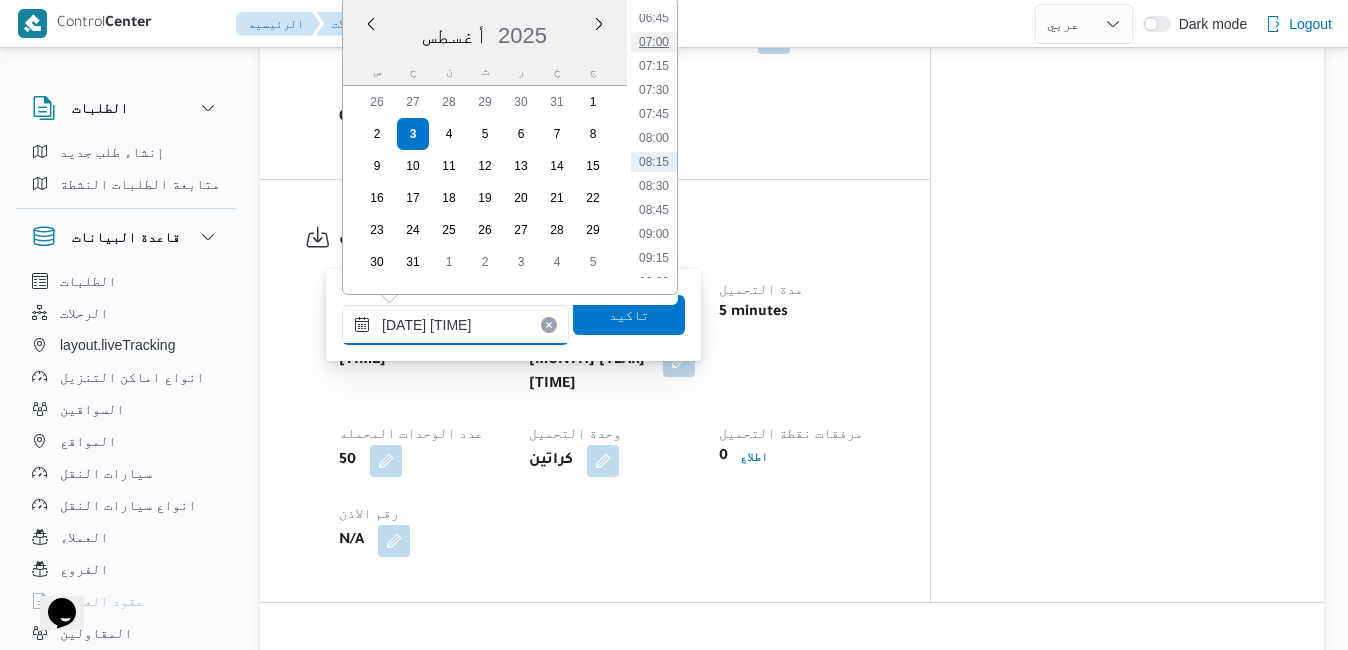 type on "[DATE] [TIME]" 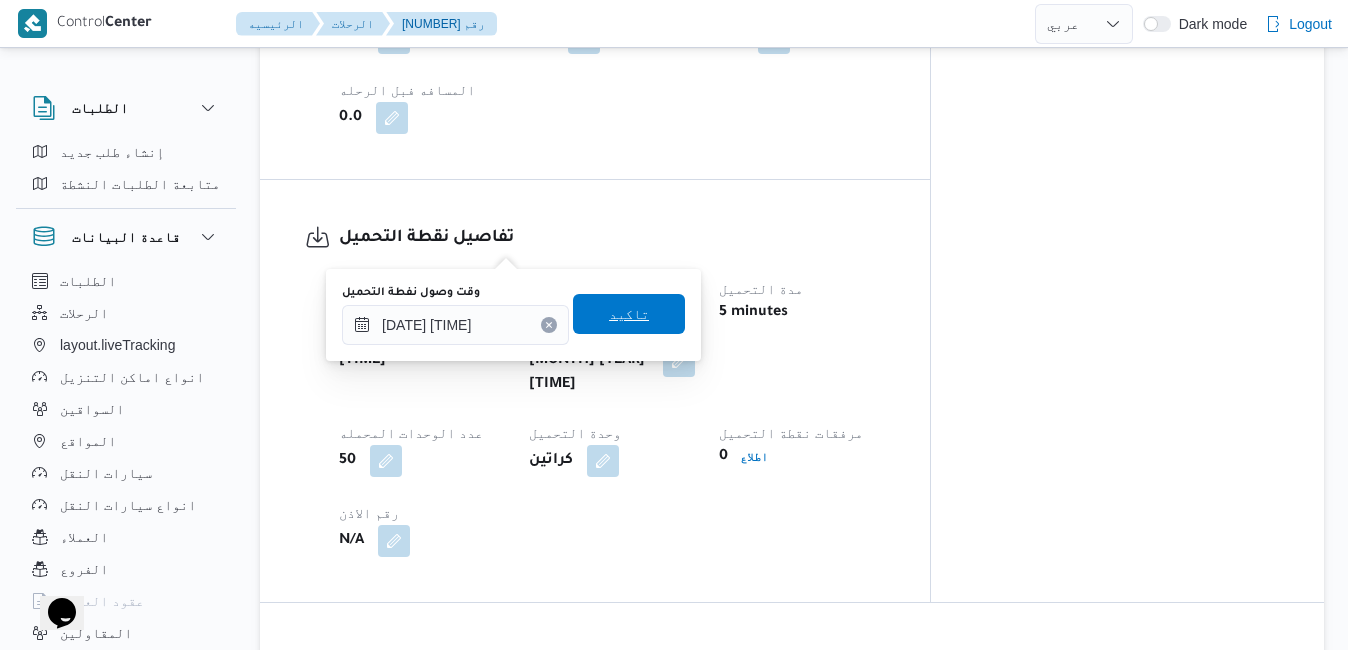click on "تاكيد" at bounding box center [629, 314] 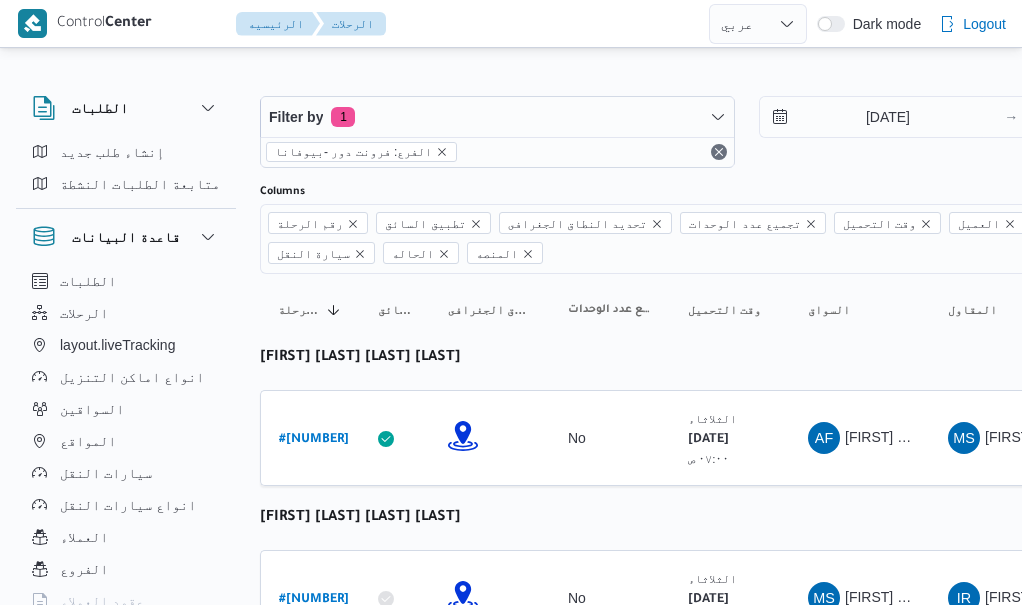select on "ar" 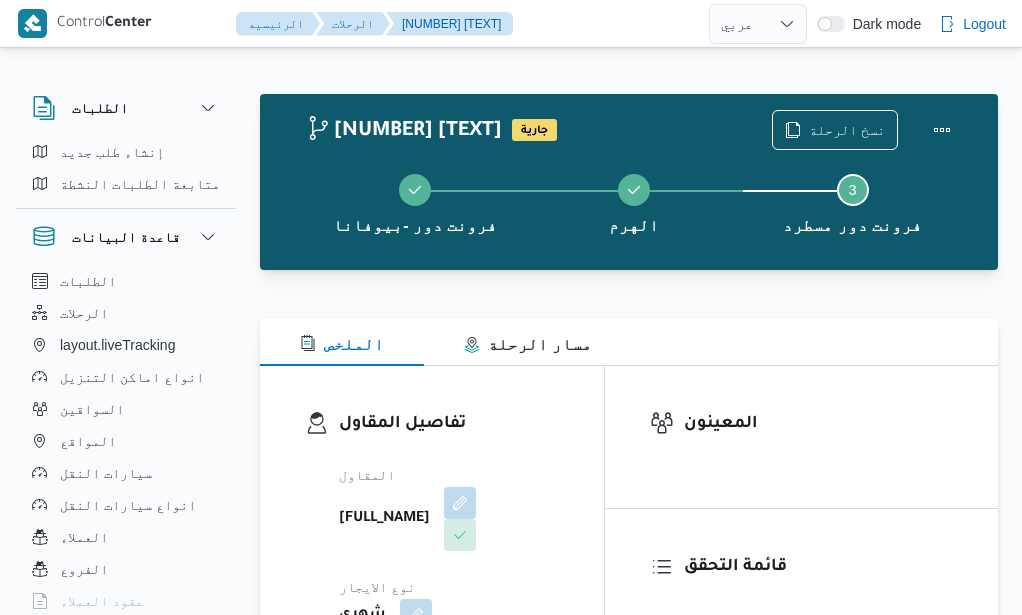 select on "ar" 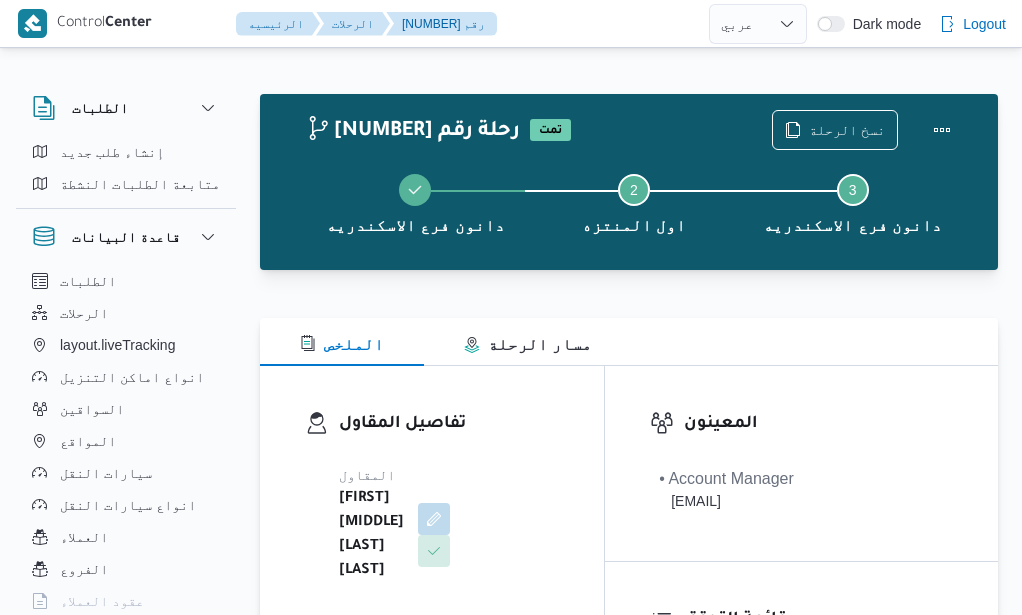 select on "ar" 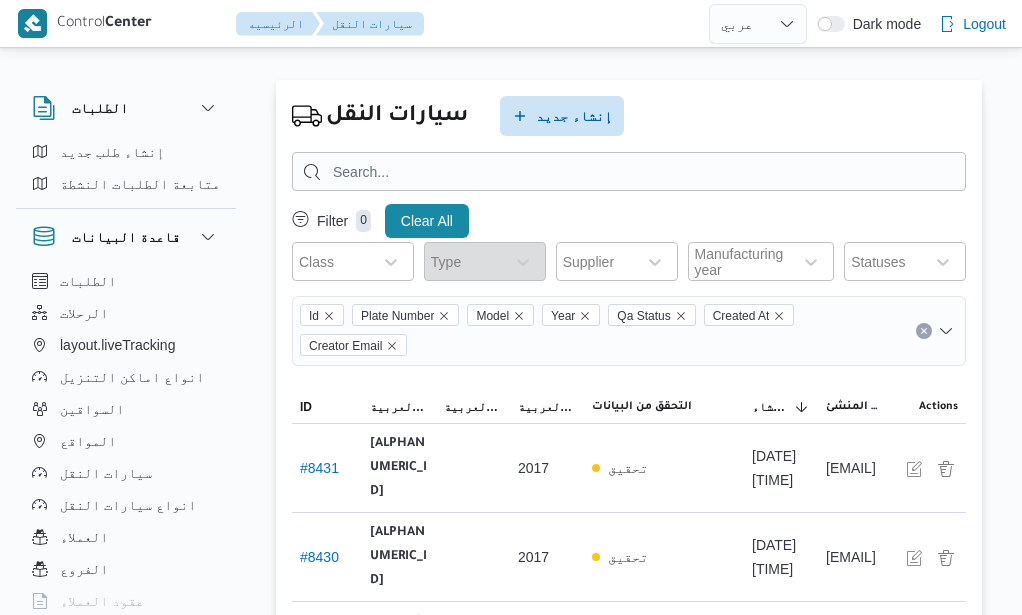 select on "ar" 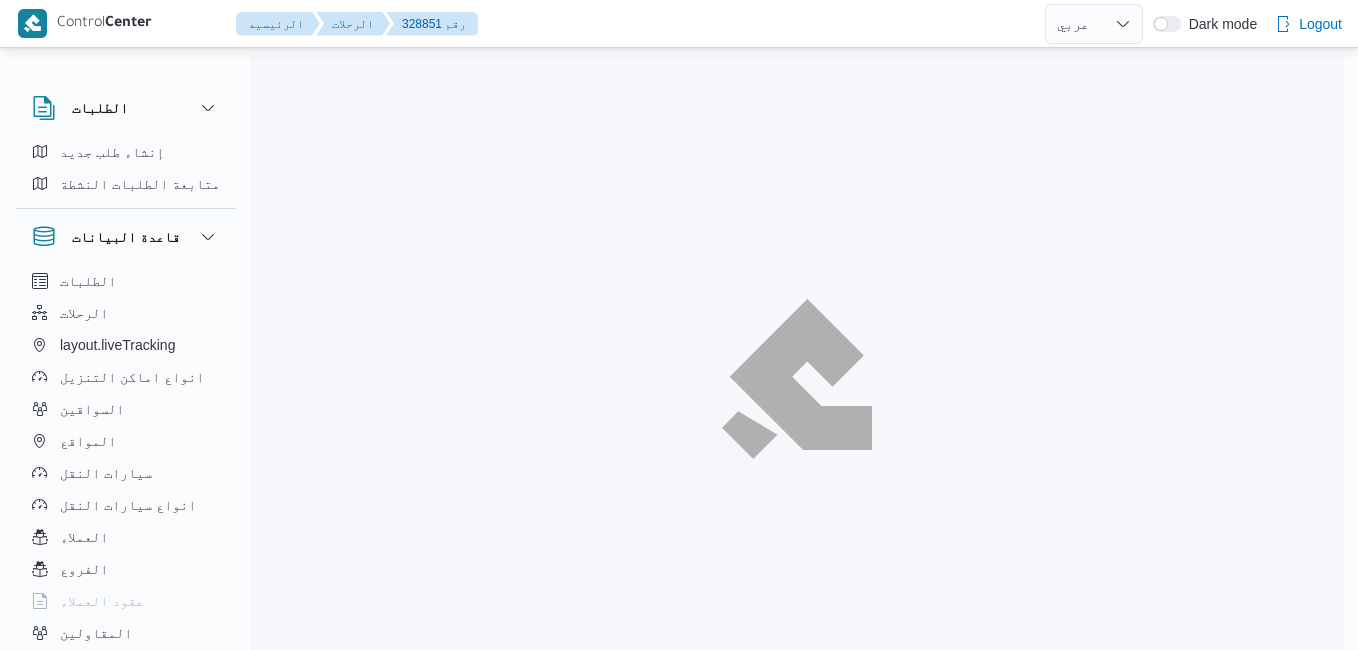 select on "ar" 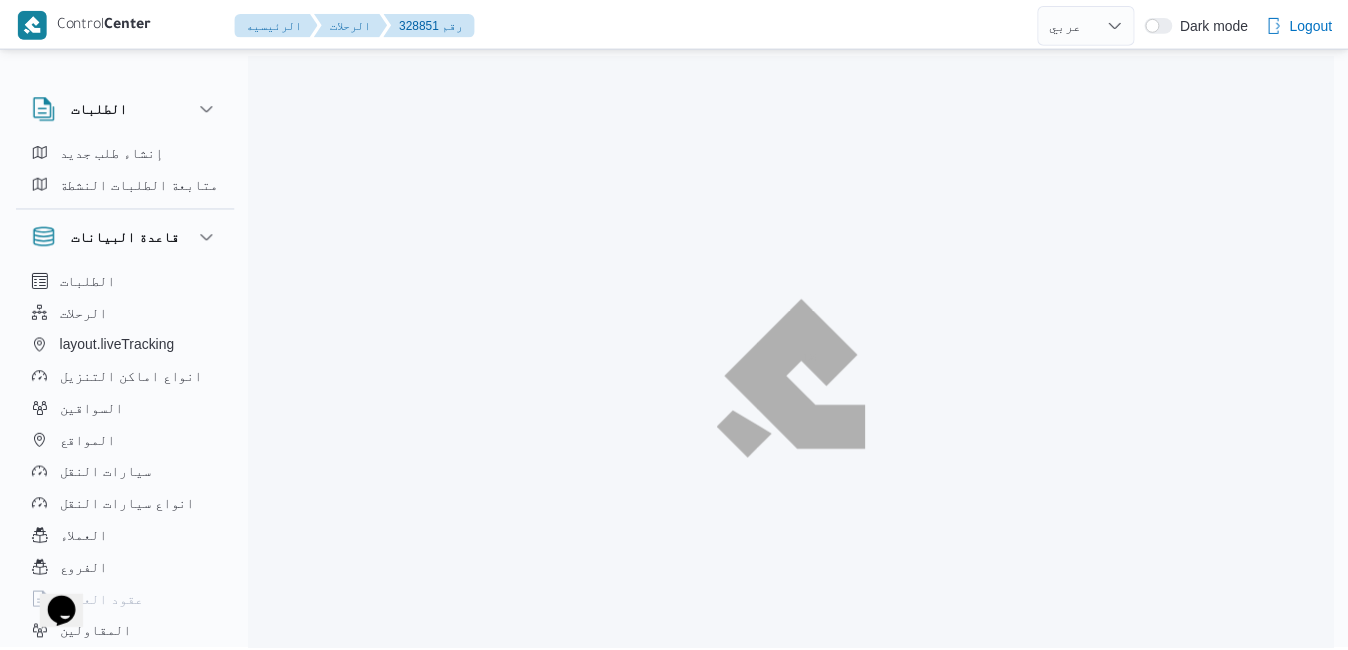 scroll, scrollTop: 0, scrollLeft: 0, axis: both 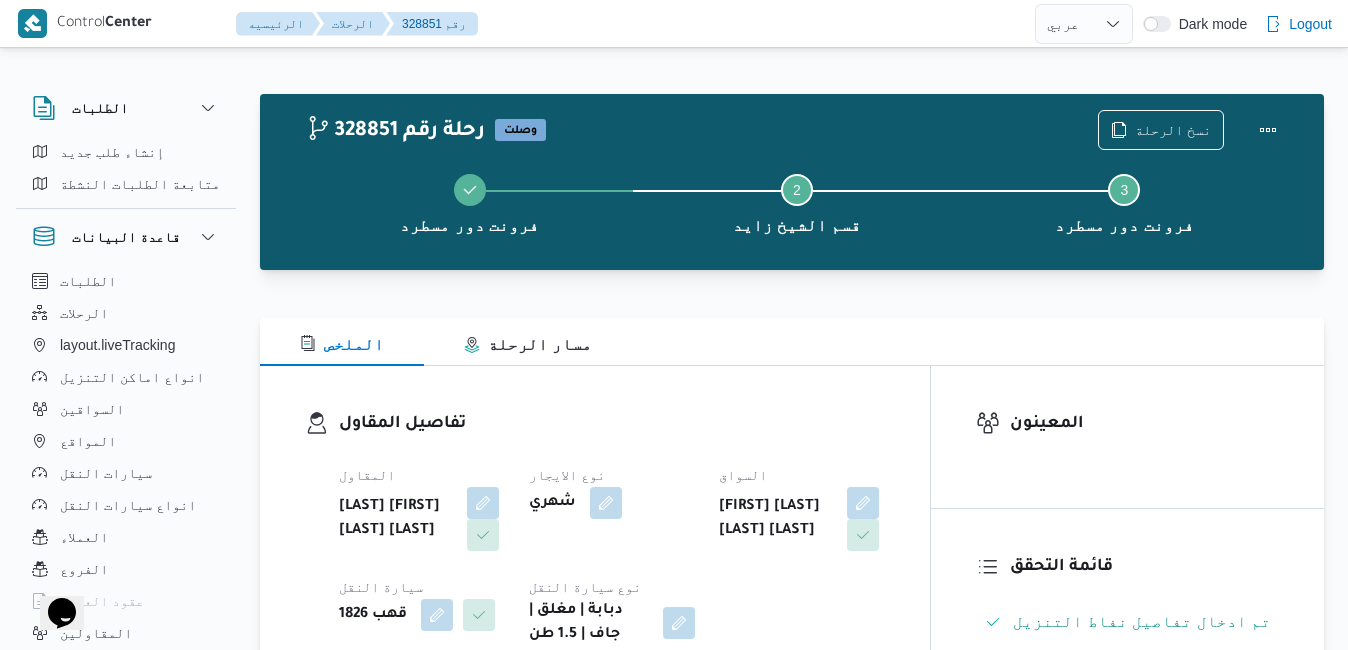 click on "الملخص مسار الرحلة" at bounding box center (792, 342) 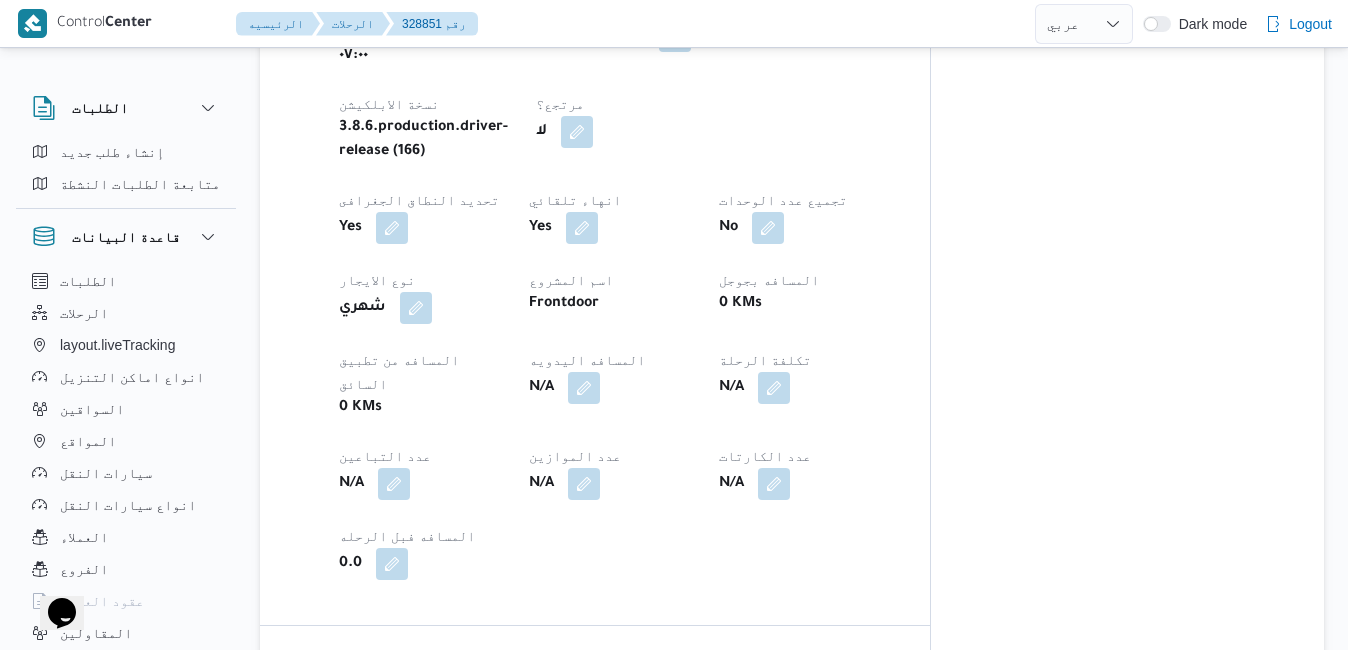 scroll, scrollTop: 1040, scrollLeft: 0, axis: vertical 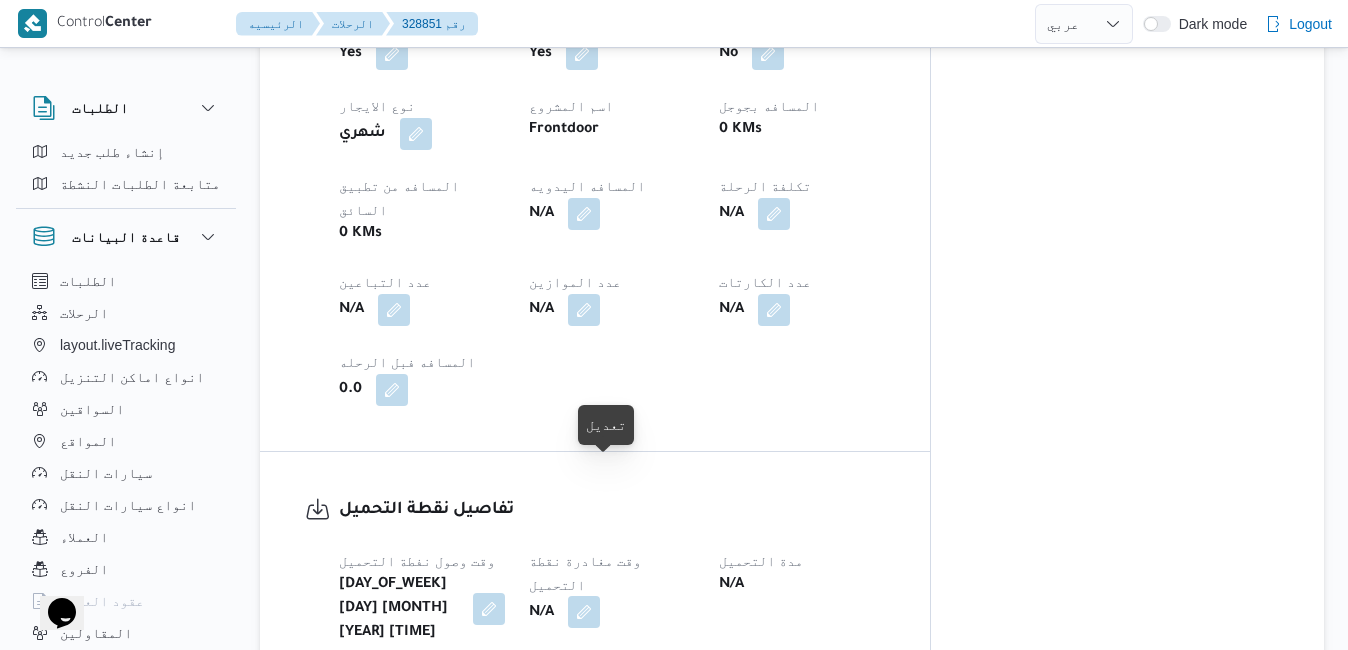 click at bounding box center [584, 612] 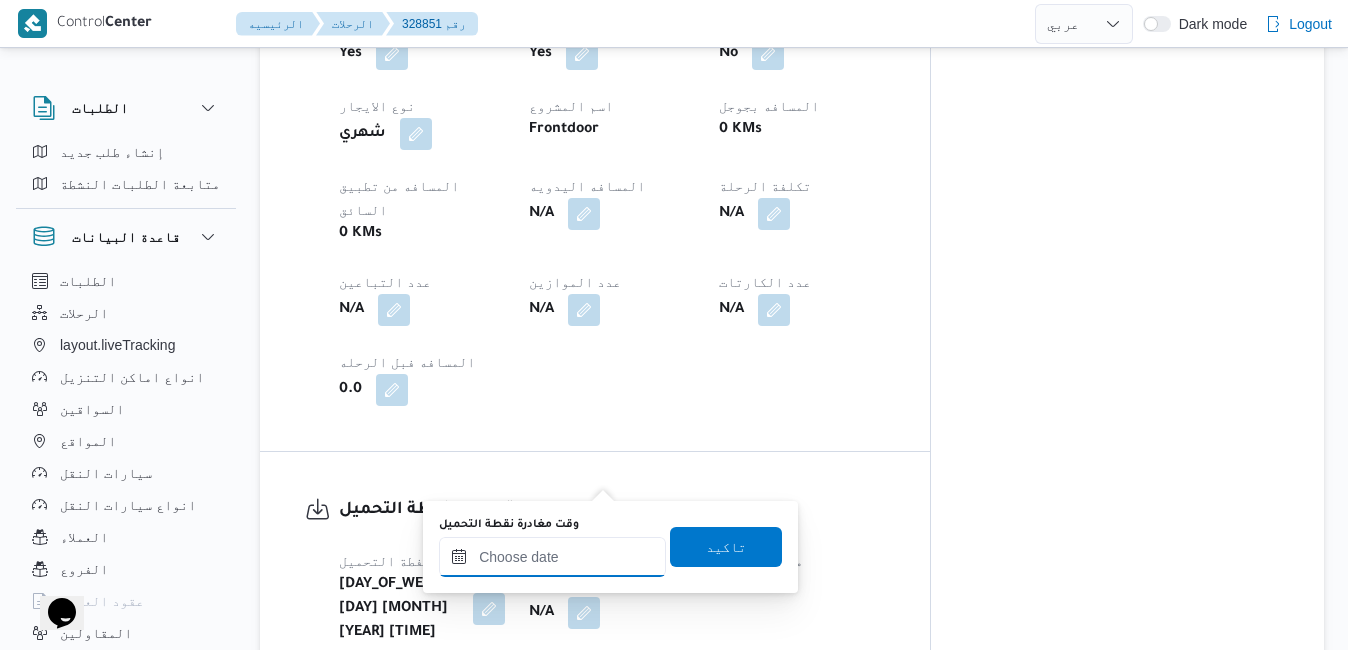 click on "وقت مغادرة نقطة التحميل" at bounding box center [552, 557] 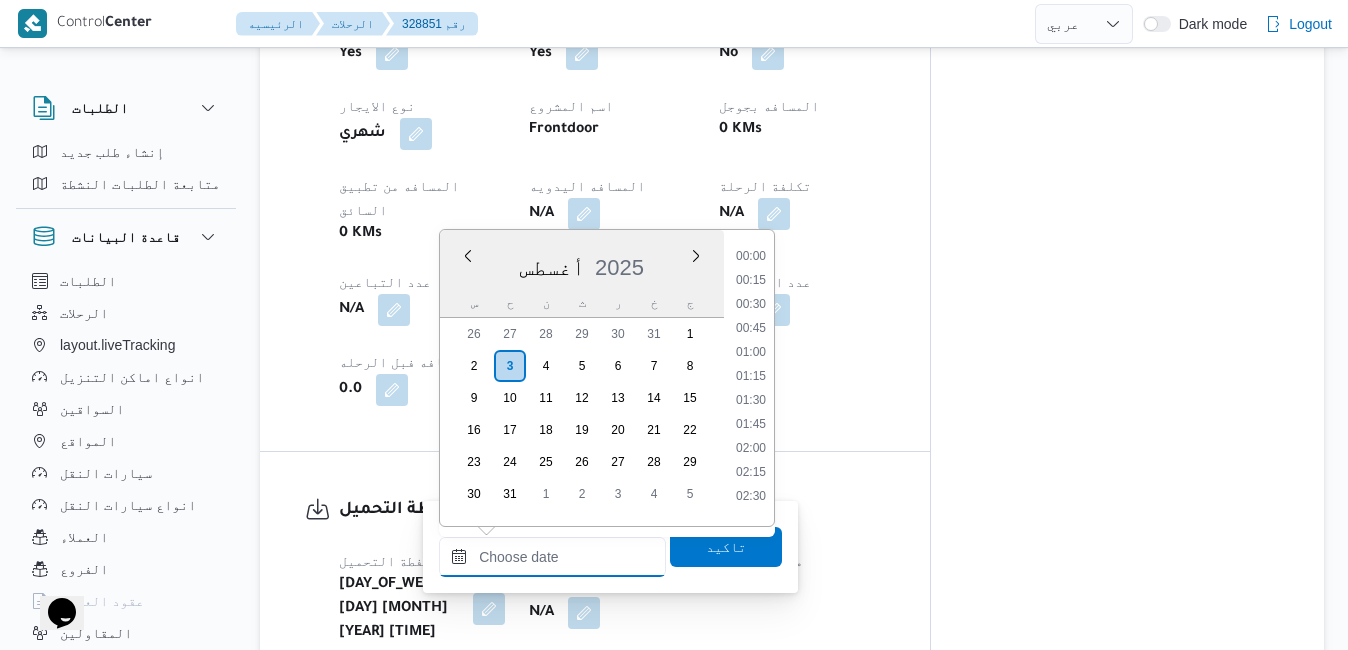 scroll, scrollTop: 798, scrollLeft: 0, axis: vertical 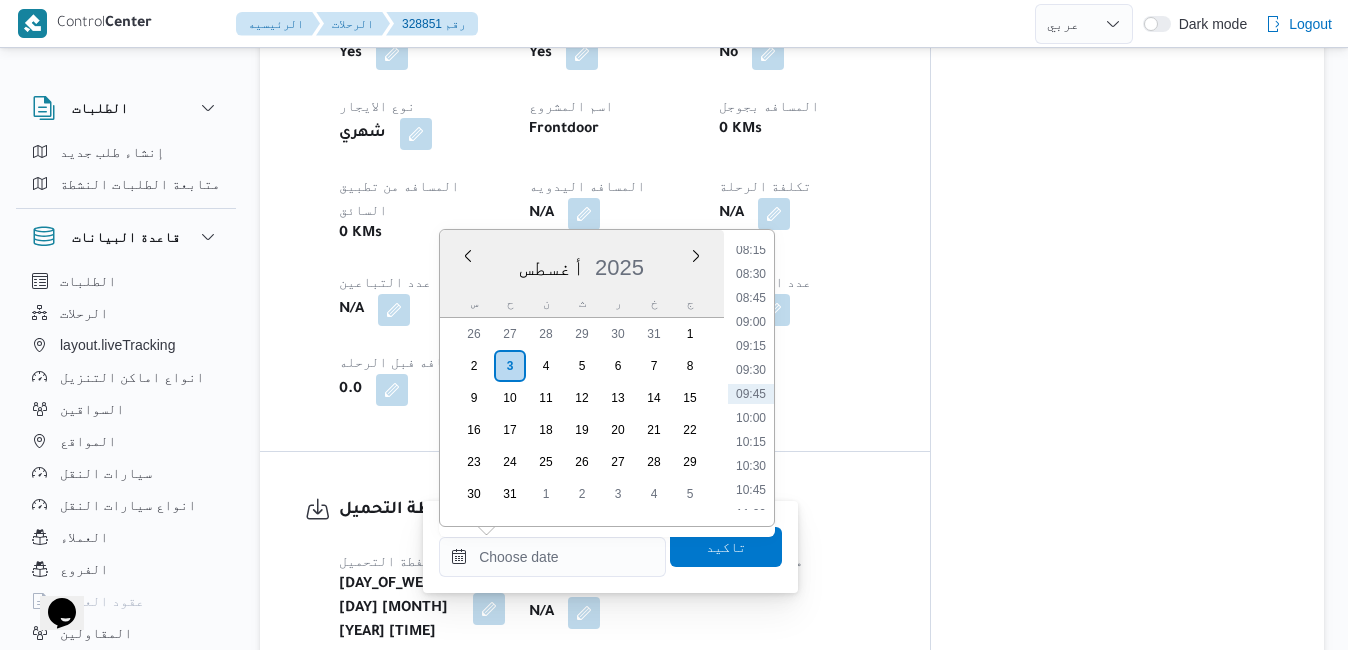 click on "أغسطس 2025" at bounding box center [582, 263] 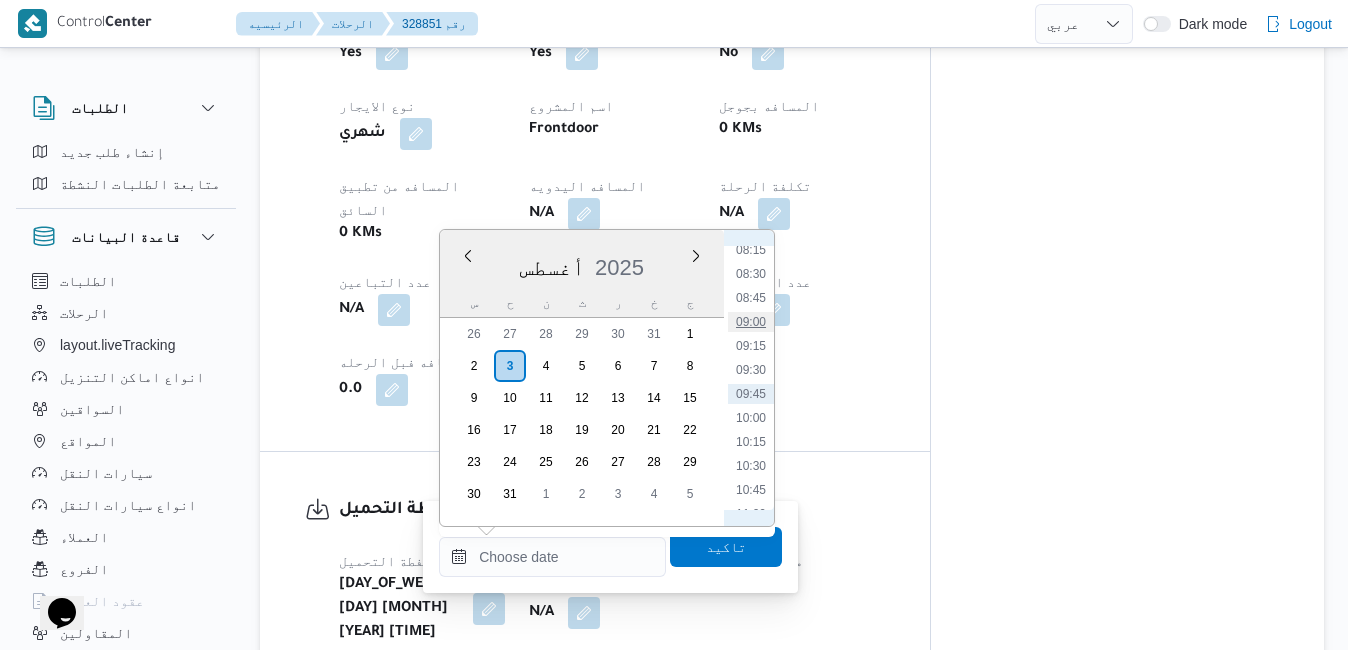 click on "09:00" at bounding box center (751, 322) 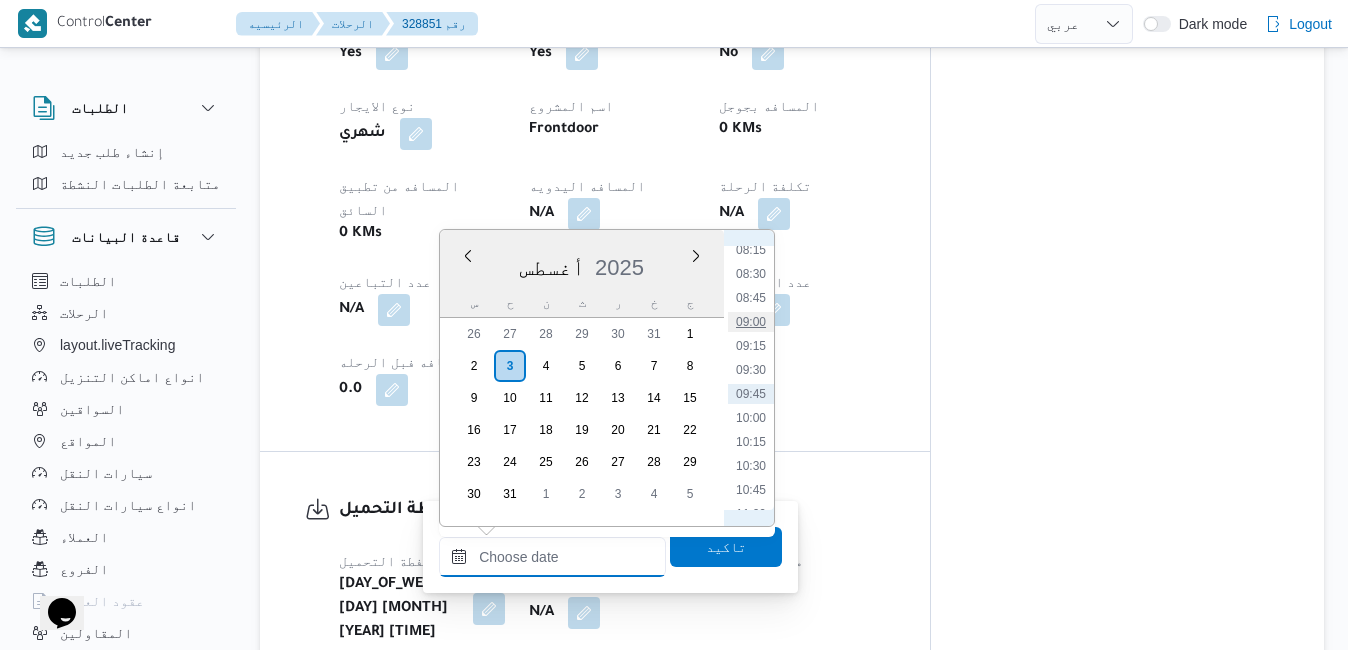 type on "٠٣/٠٨/٢٠٢٥ ٠٩:٠٠" 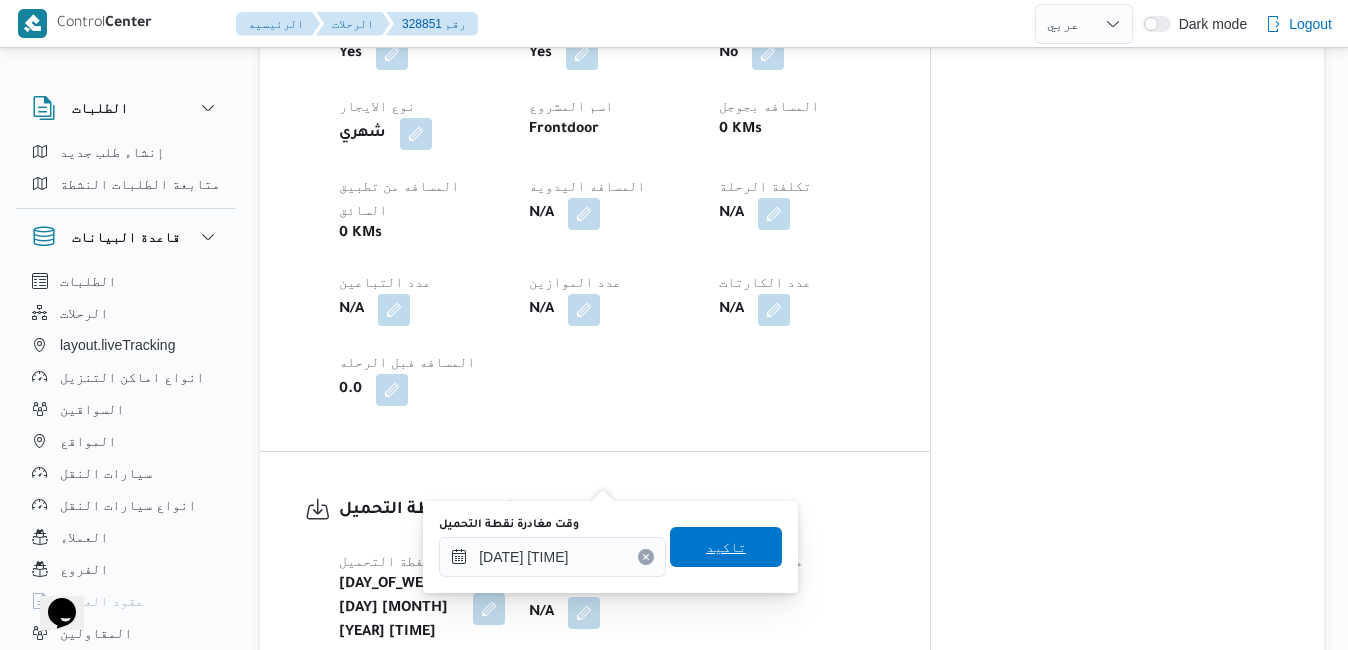 click on "تاكيد" at bounding box center (726, 547) 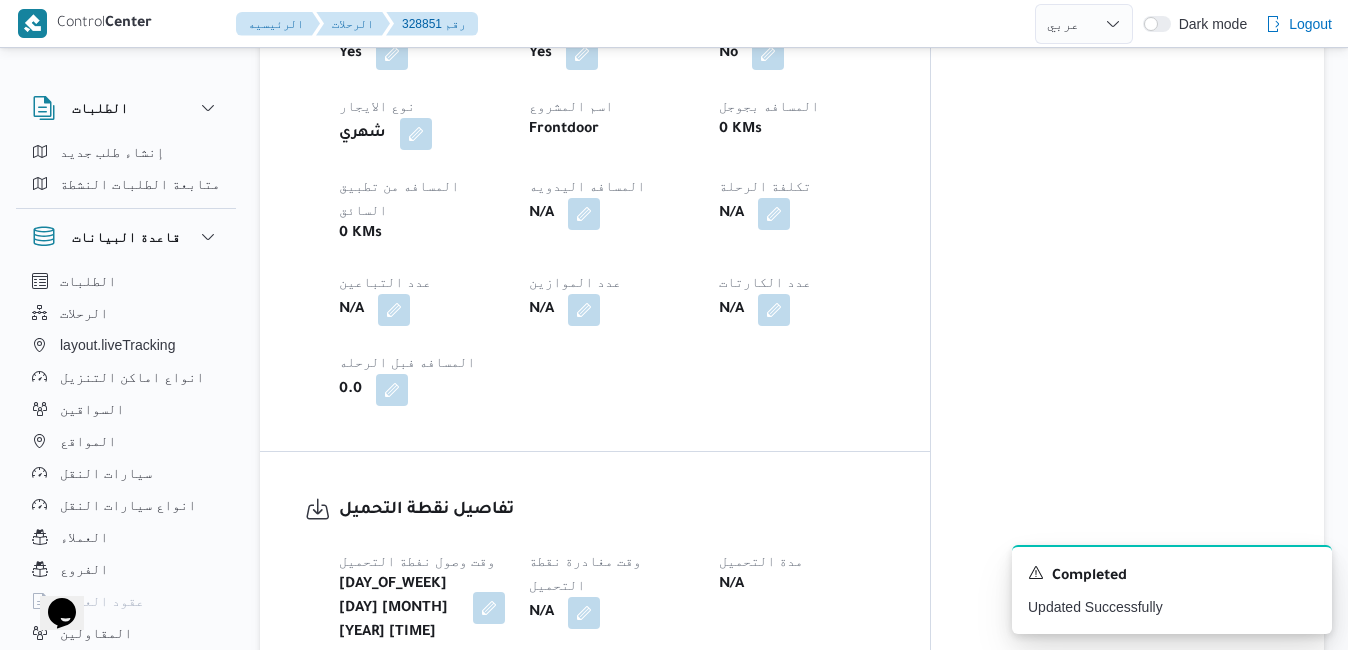click at bounding box center [489, 608] 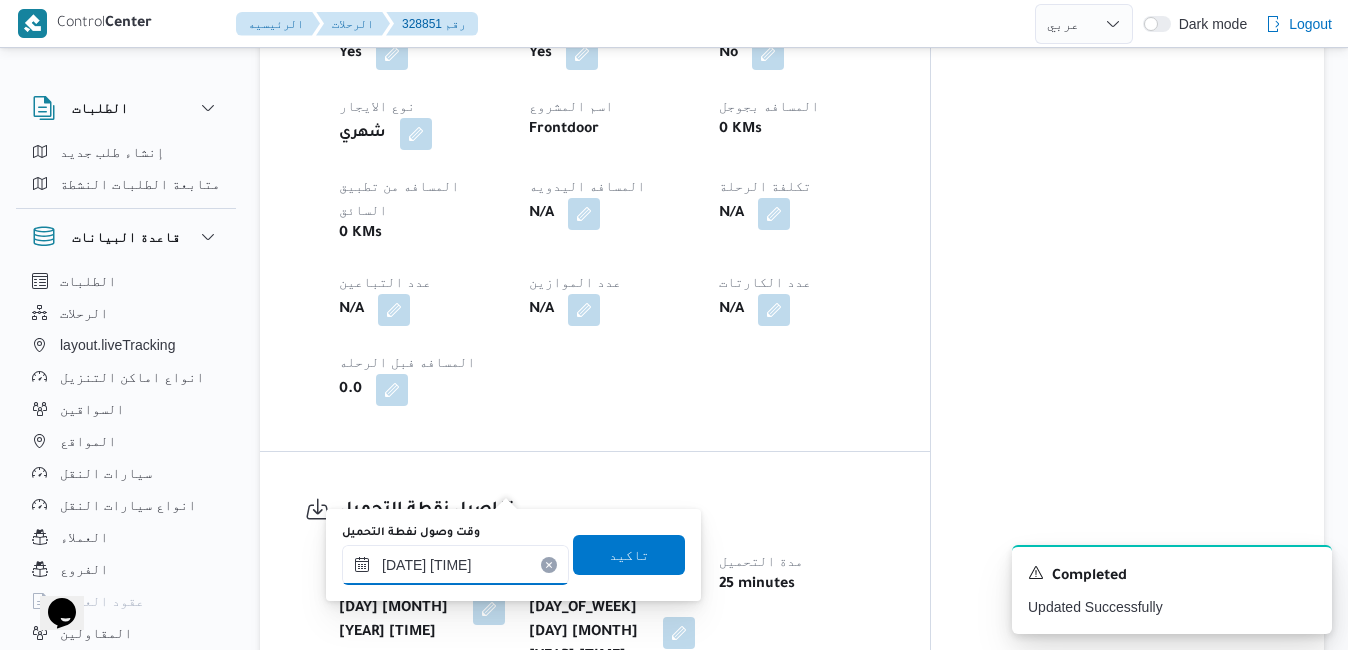 click on "٠٣/٠٨/٢٠٢٥ ٠٨:٣٤" at bounding box center (455, 565) 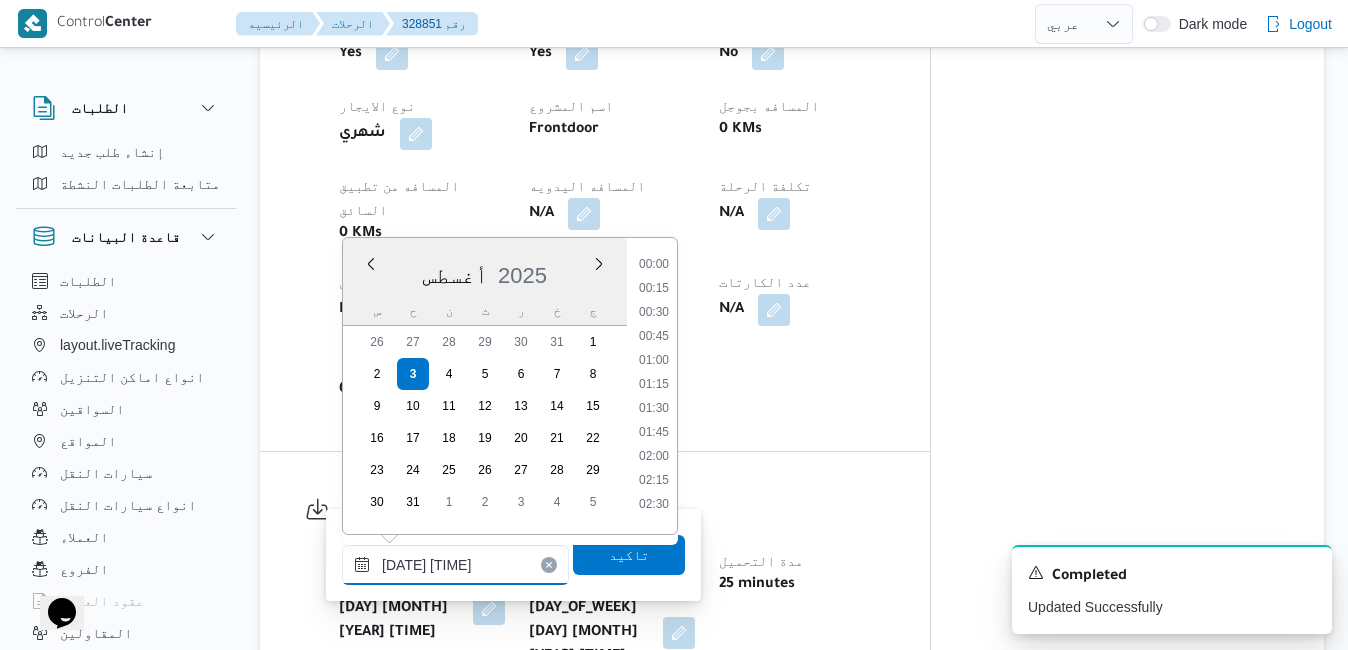 scroll, scrollTop: 678, scrollLeft: 0, axis: vertical 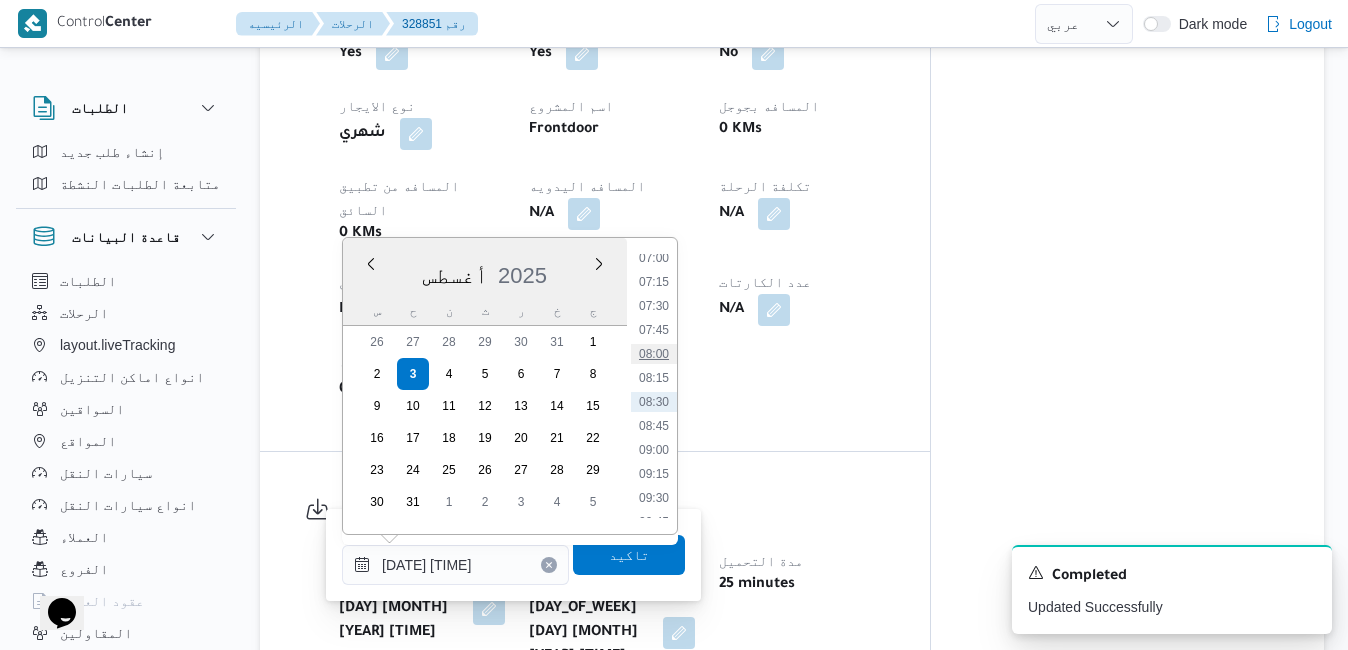click on "08:00" at bounding box center (654, 354) 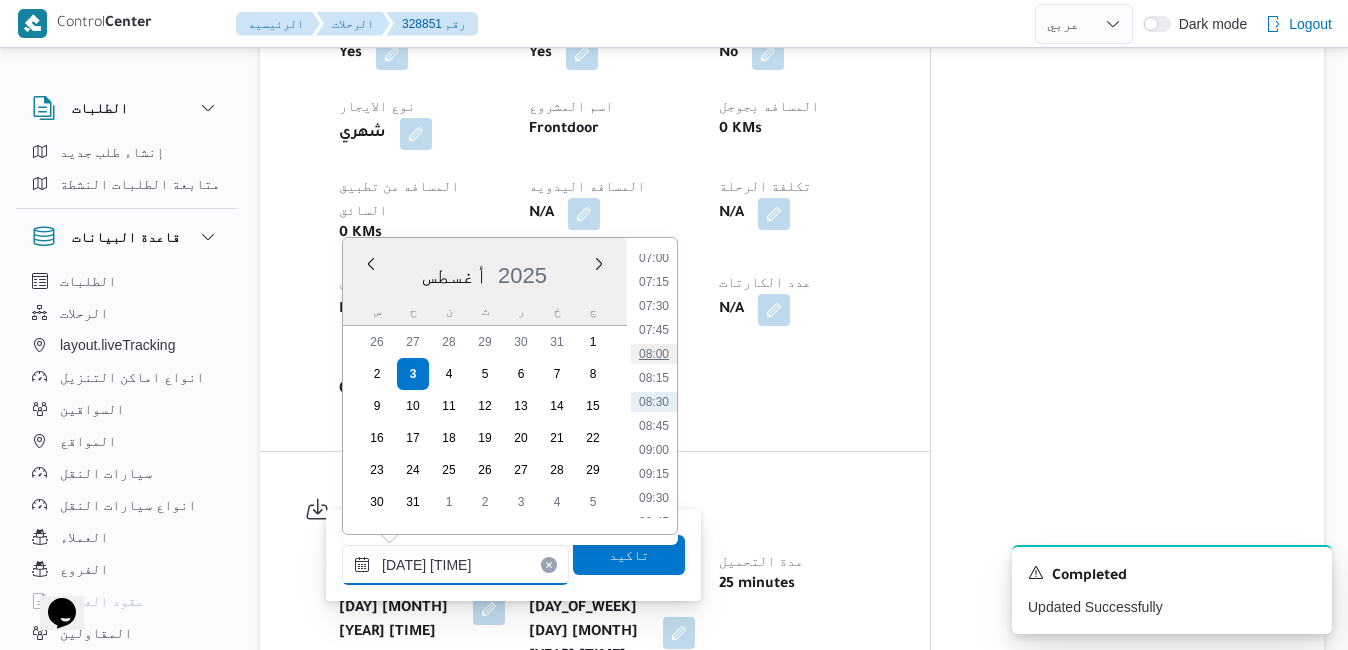 type on "٠٣/٠٨/٢٠٢٥ ٠٨:٠٠" 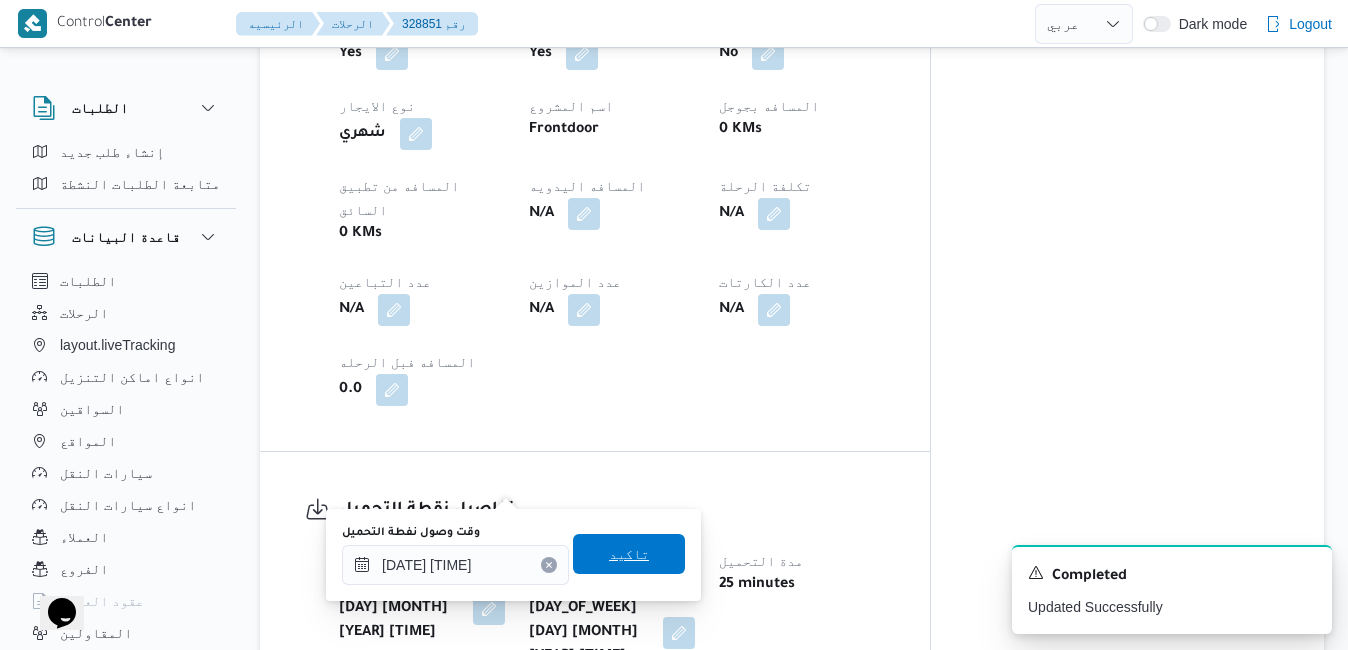 click on "تاكيد" at bounding box center [629, 554] 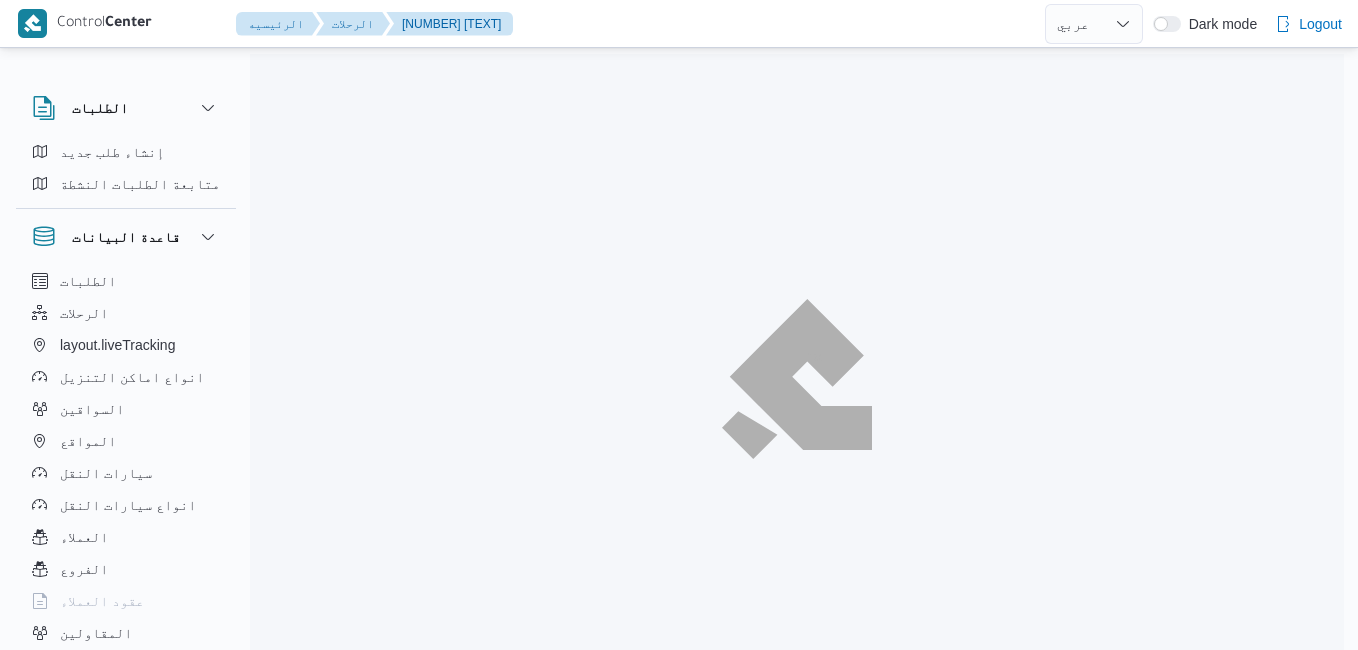 select on "ar" 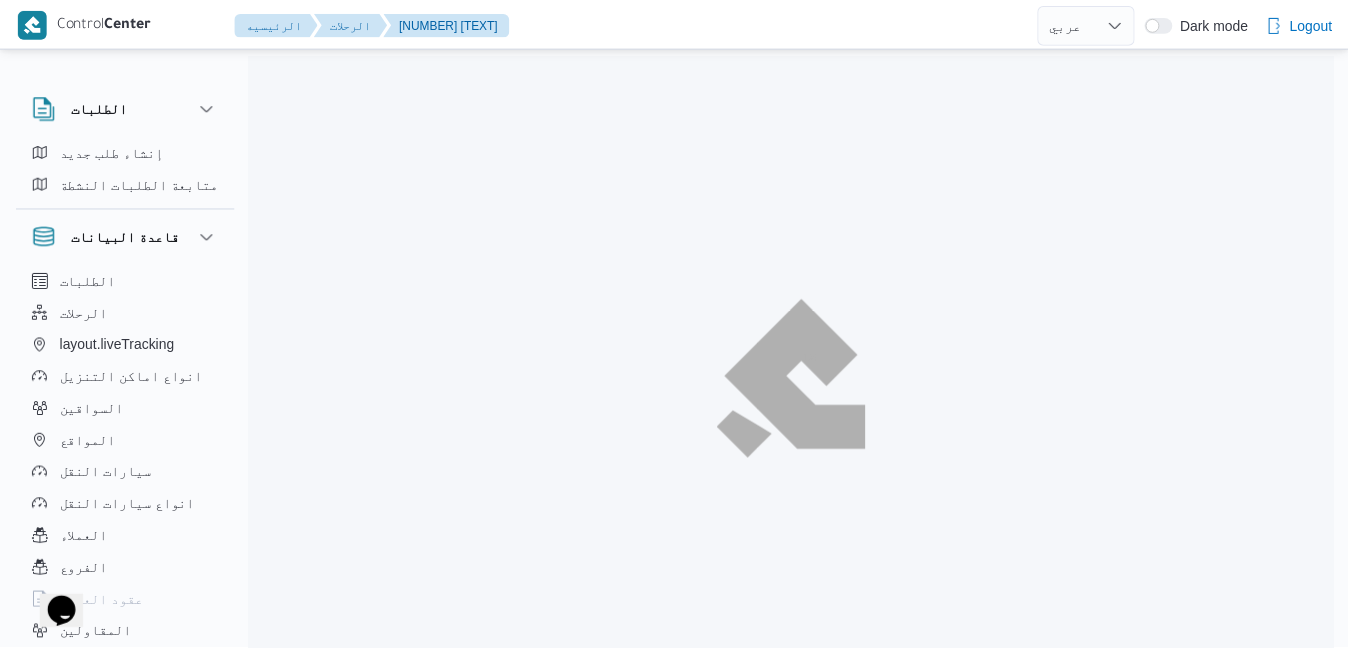 scroll, scrollTop: 0, scrollLeft: 0, axis: both 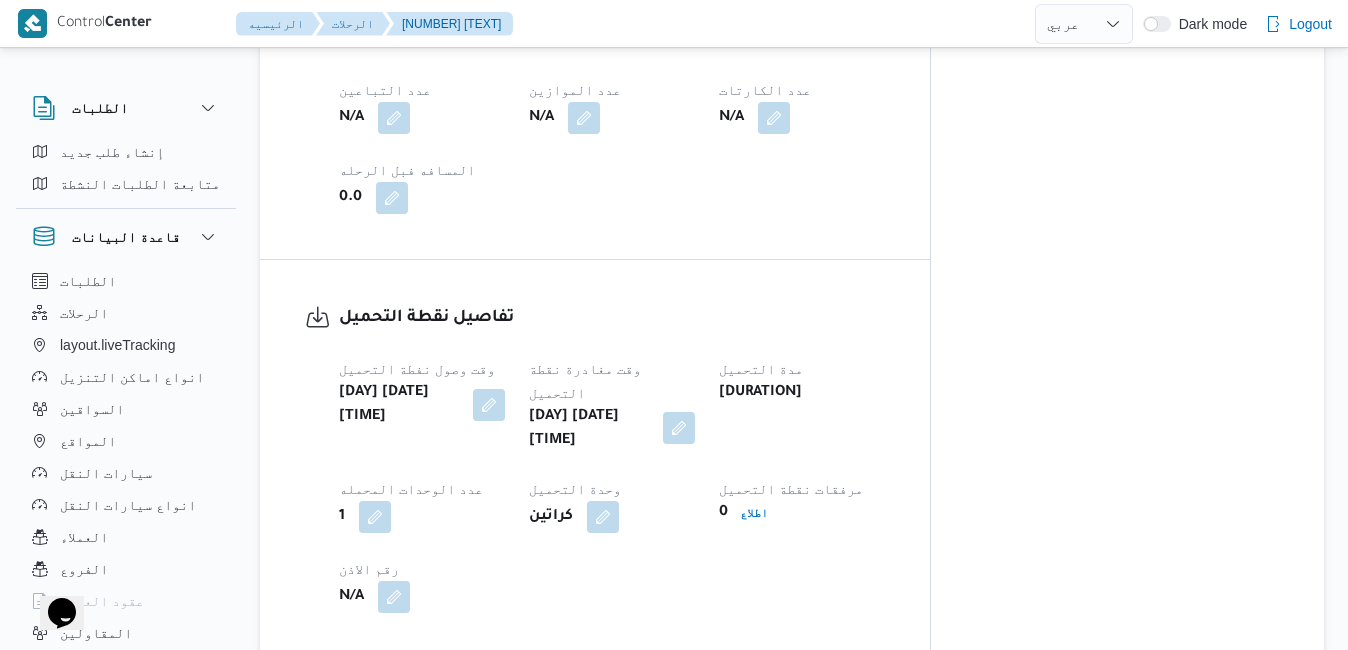 click at bounding box center [679, 428] 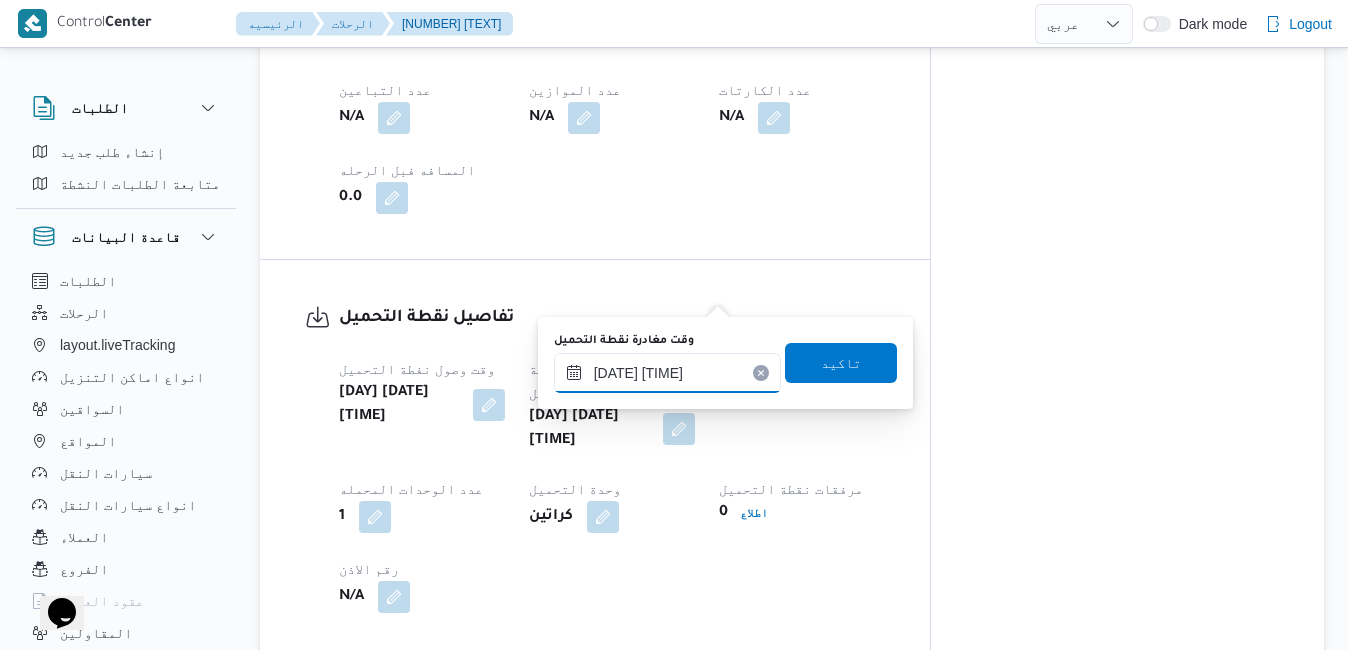 click on "٠٣/٠٨/٢٠٢٥ ٠٩:٤٦" at bounding box center (667, 373) 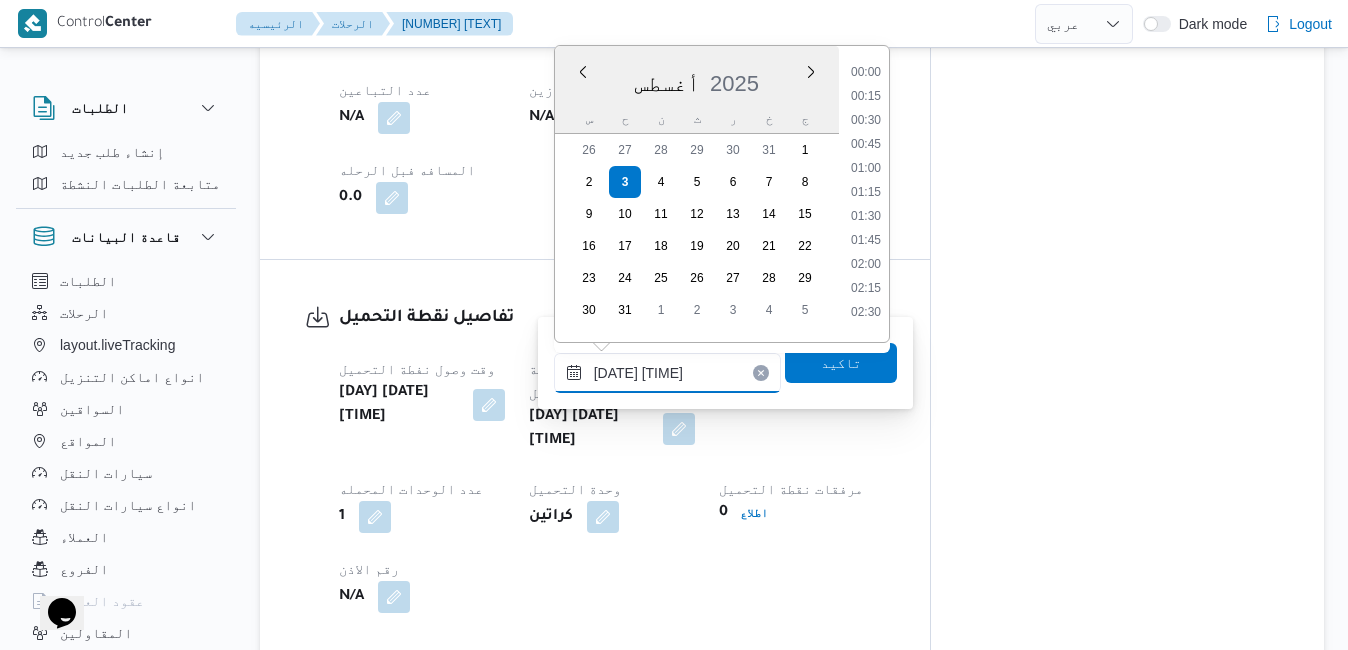 scroll, scrollTop: 798, scrollLeft: 0, axis: vertical 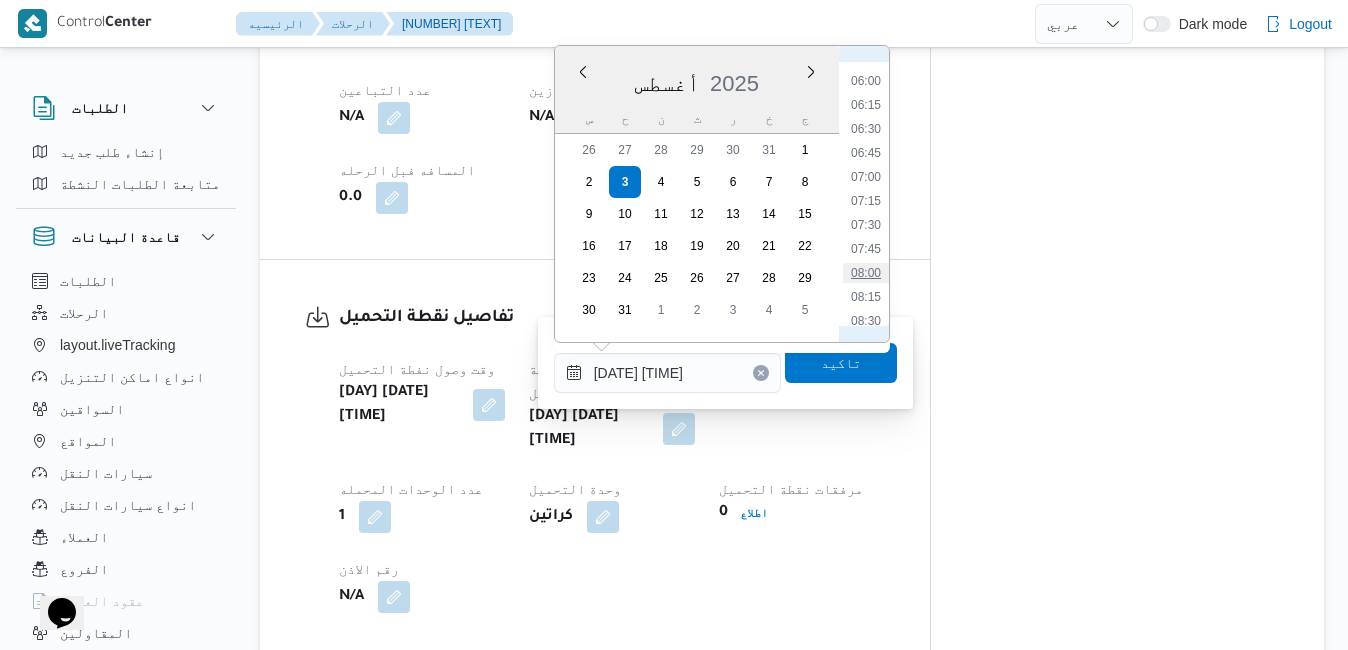 click on "08:00" at bounding box center (866, 273) 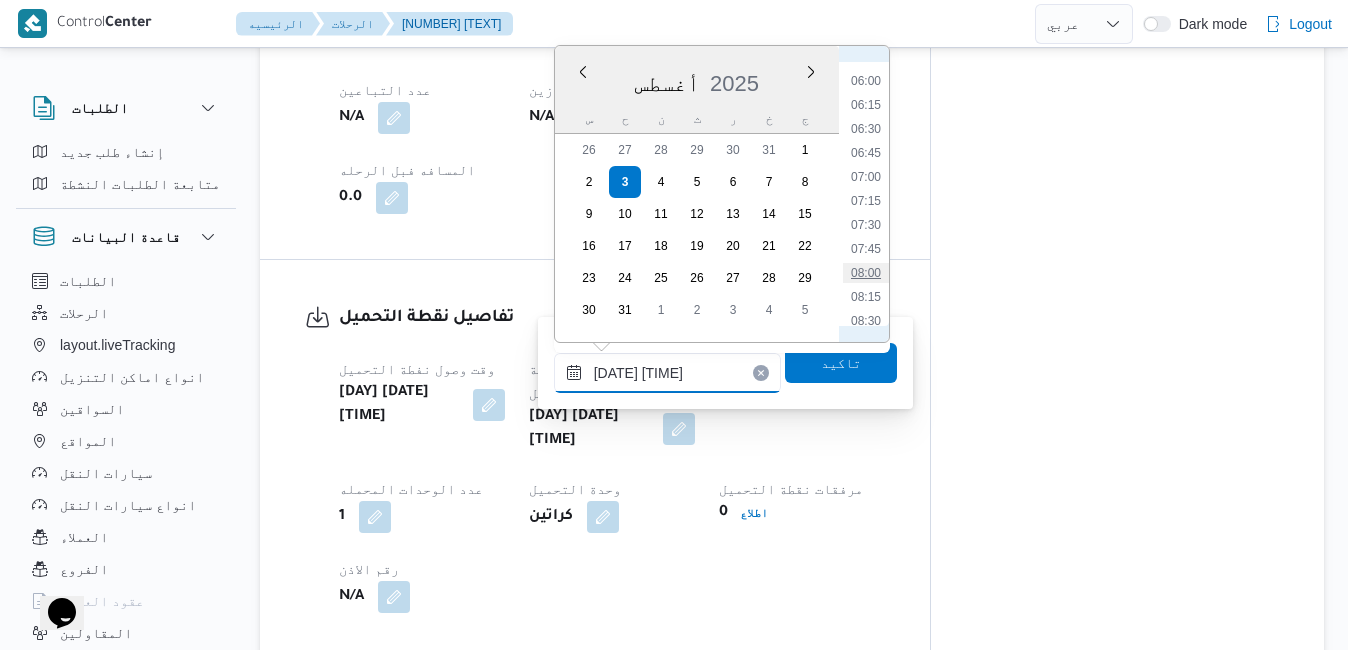 type on "٠٣/٠٨/٢٠٢٥ ٠٨:٠٠" 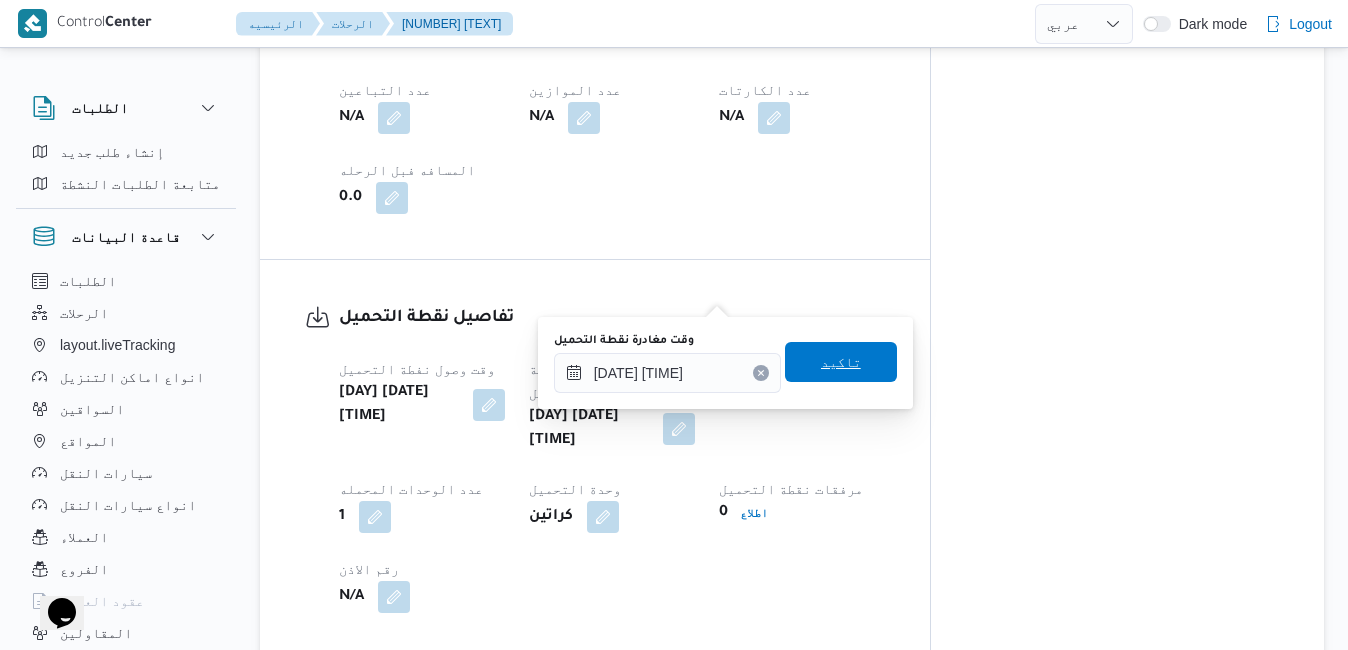 click on "تاكيد" at bounding box center [841, 362] 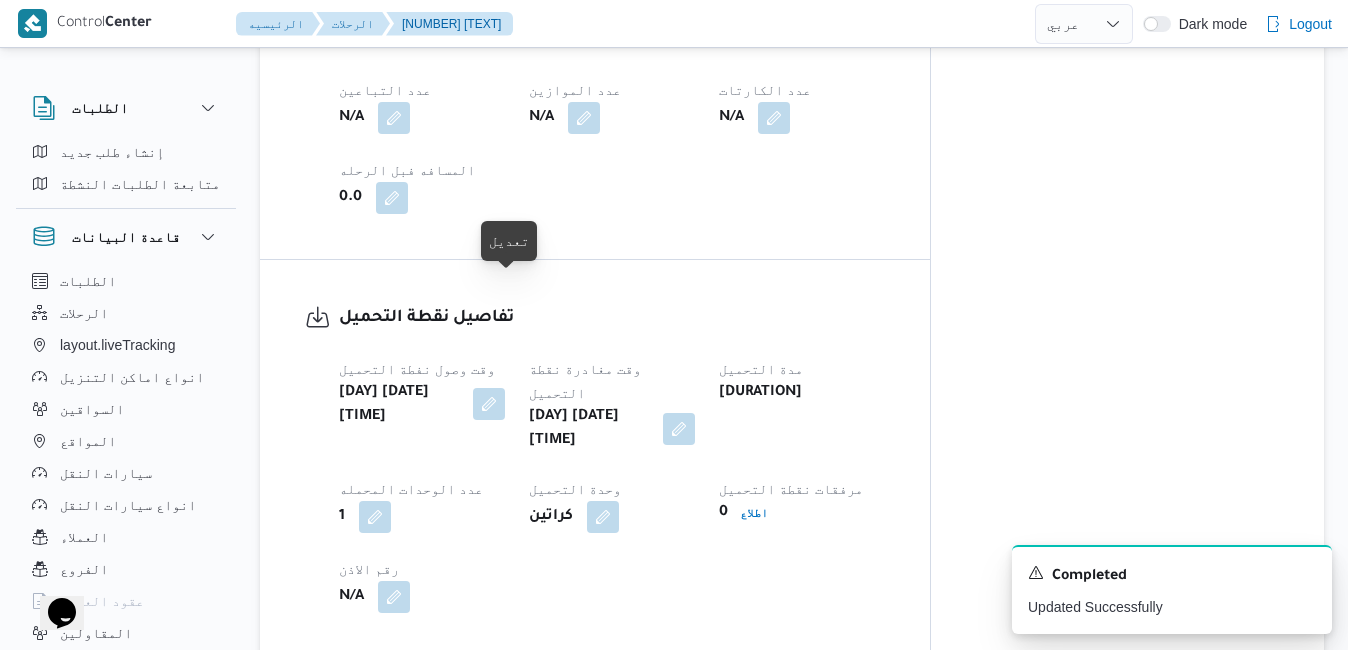 click at bounding box center (489, 404) 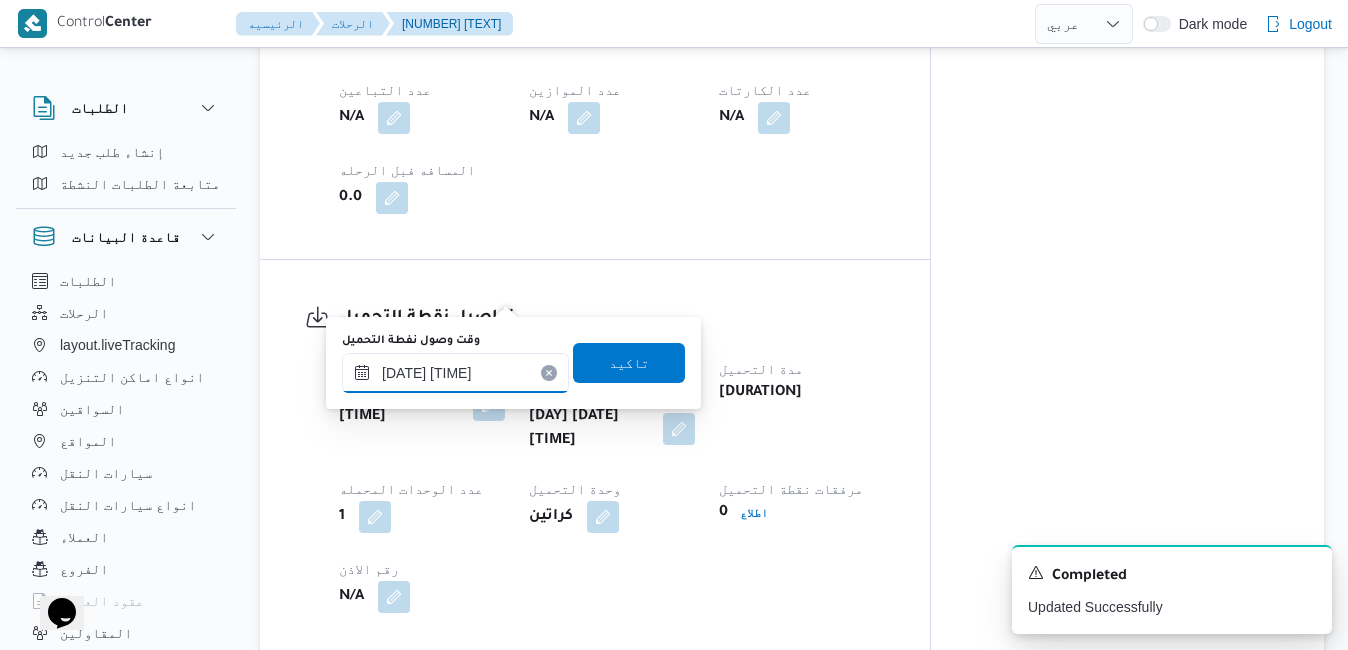 click on "٠٣/٠٨/٢٠٢٥ ٠٧:٢٦" at bounding box center [455, 373] 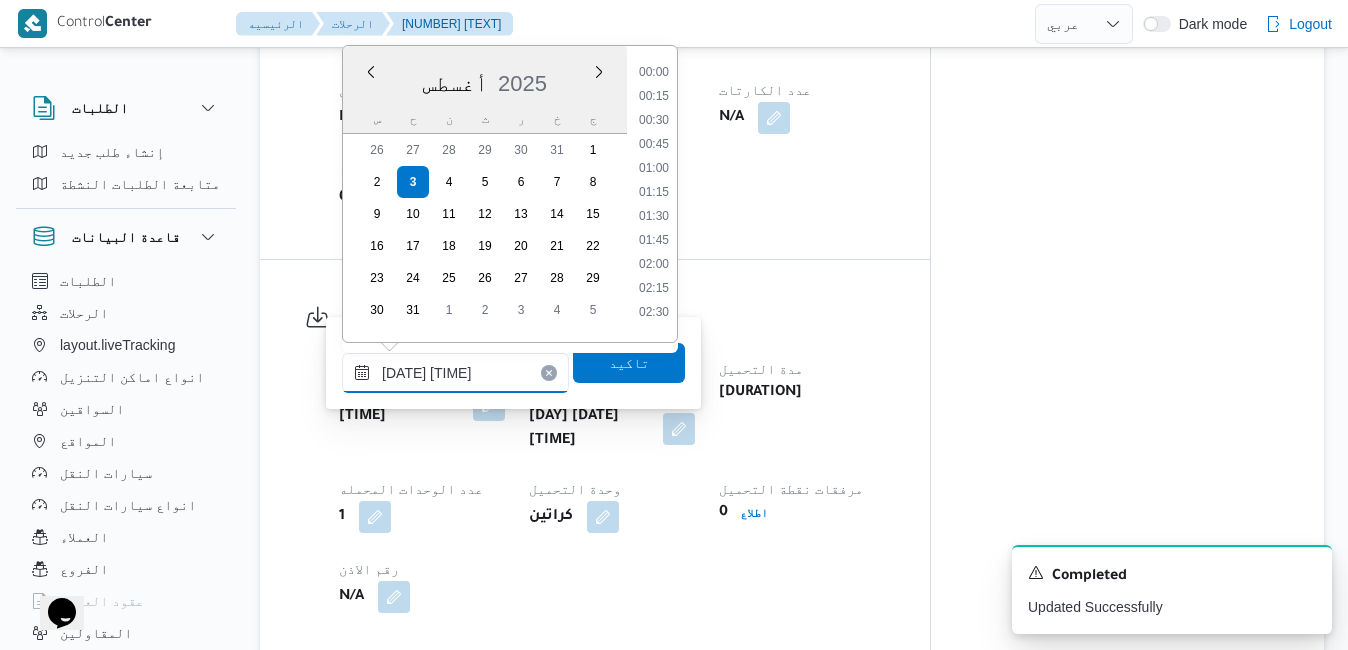 scroll, scrollTop: 558, scrollLeft: 0, axis: vertical 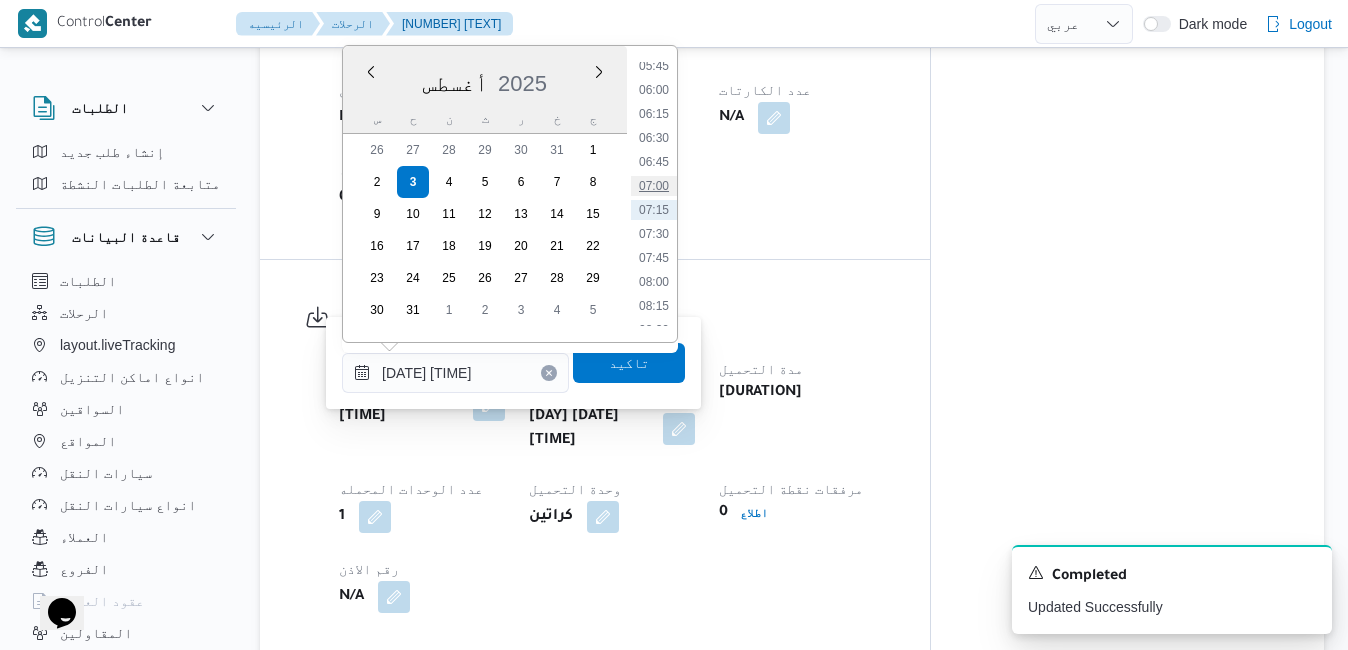 click on "07:00" at bounding box center [654, 186] 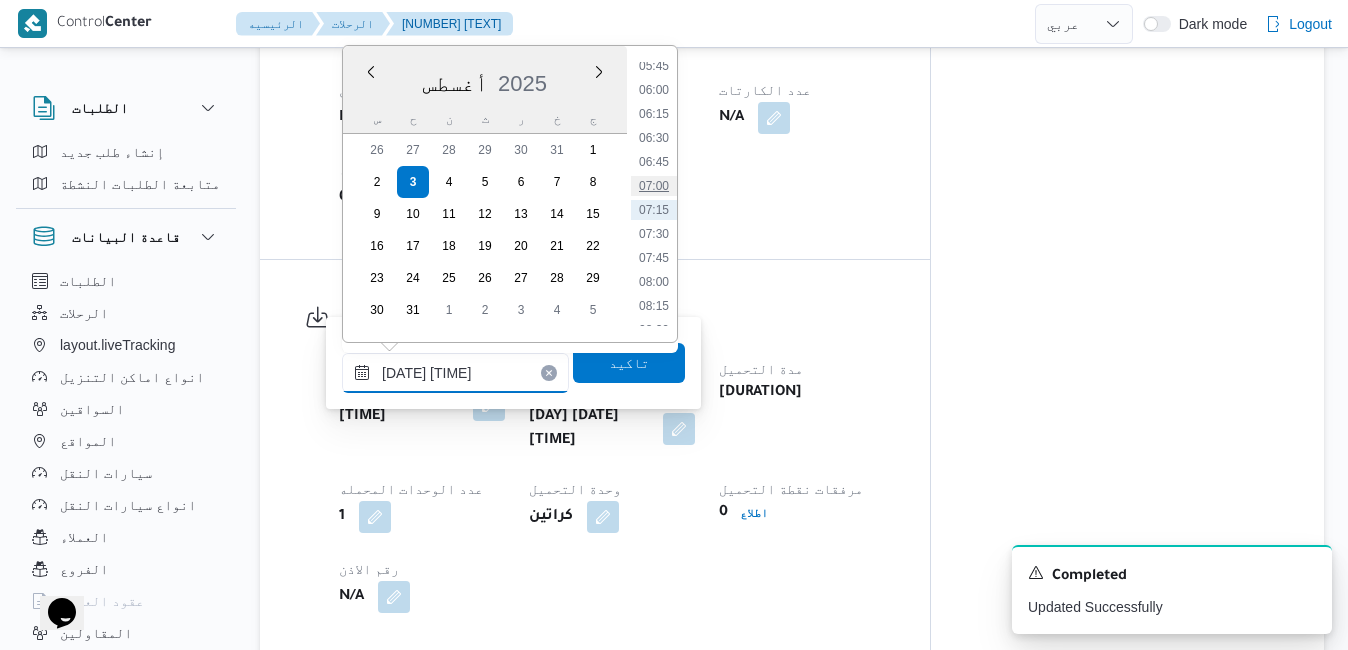 type on "[DATE] [TIME]" 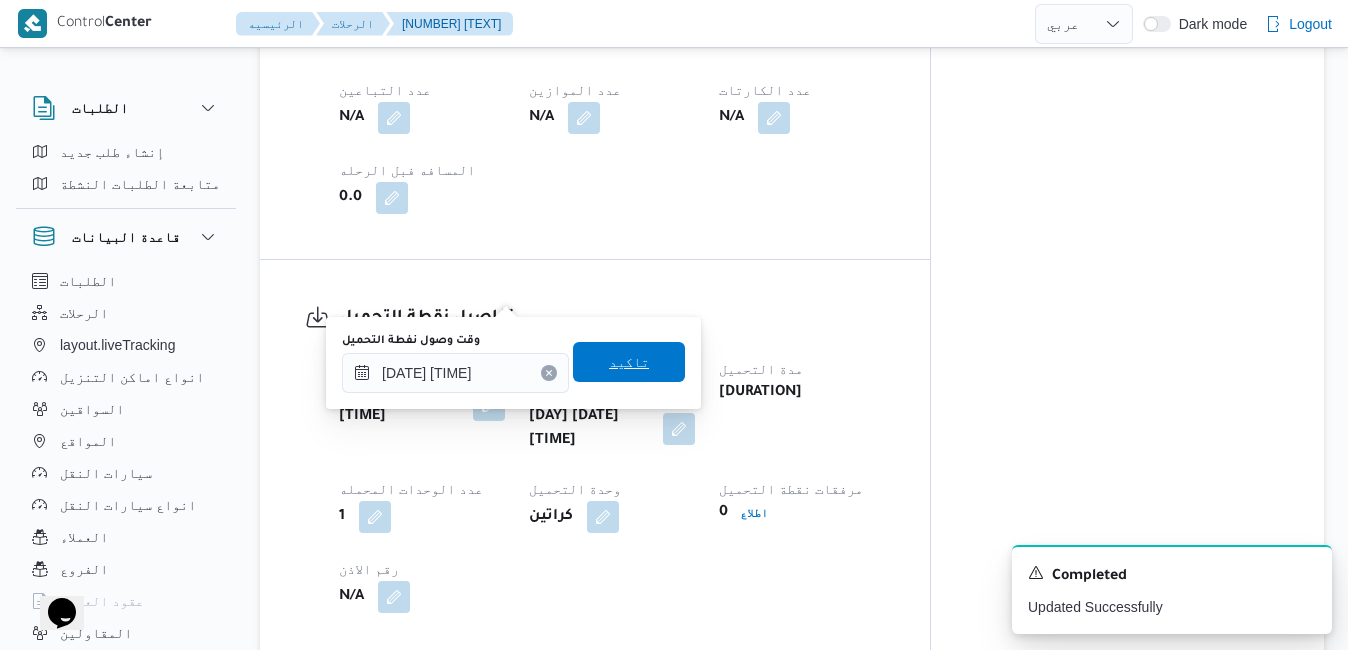 click on "تاكيد" at bounding box center (629, 362) 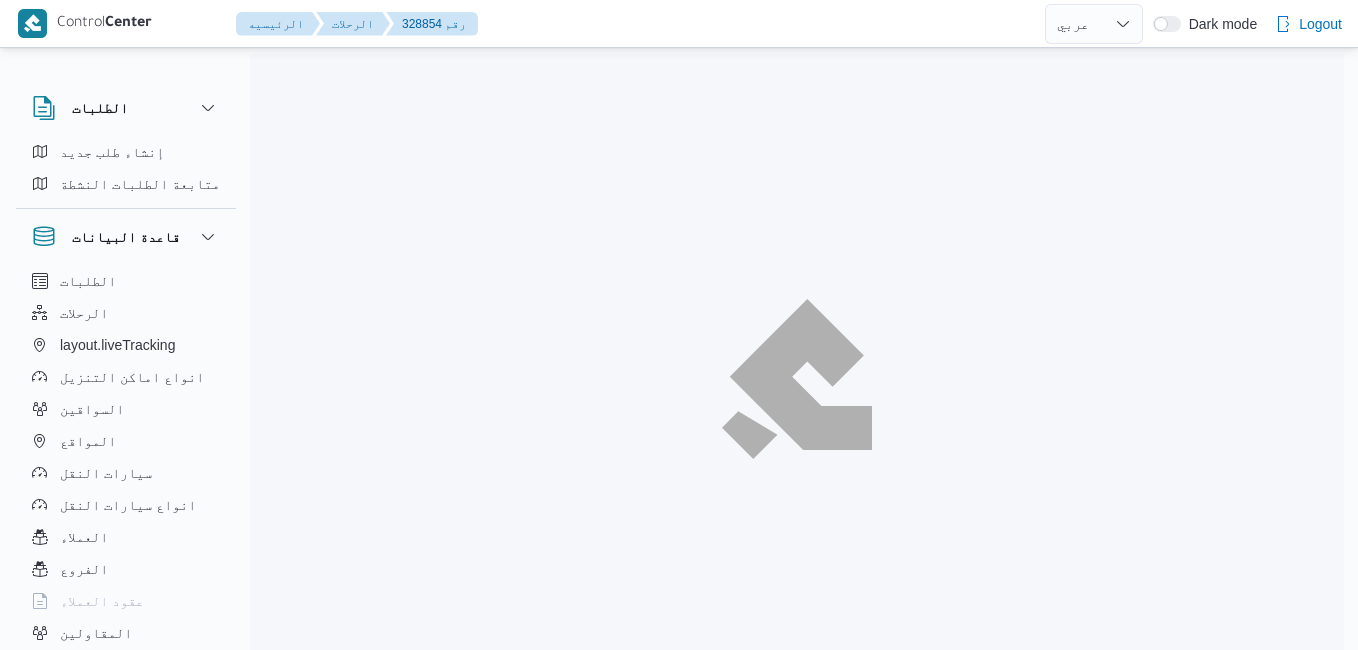 select on "ar" 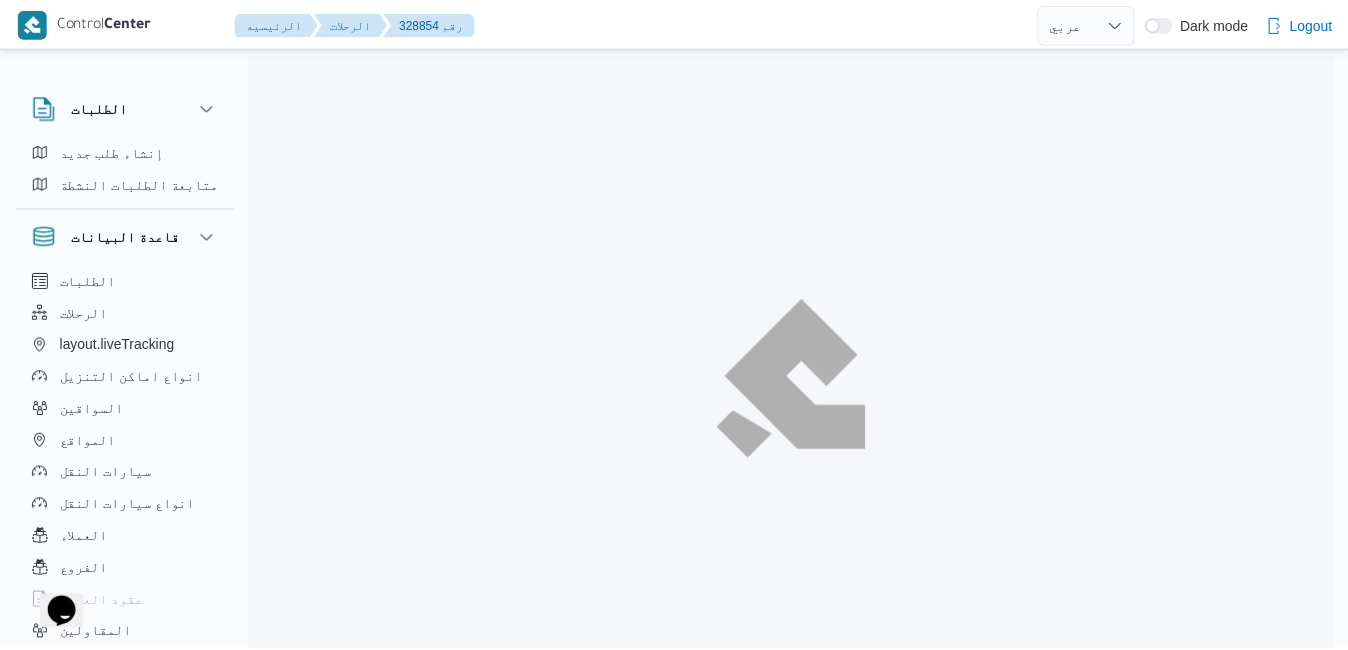 scroll, scrollTop: 0, scrollLeft: 0, axis: both 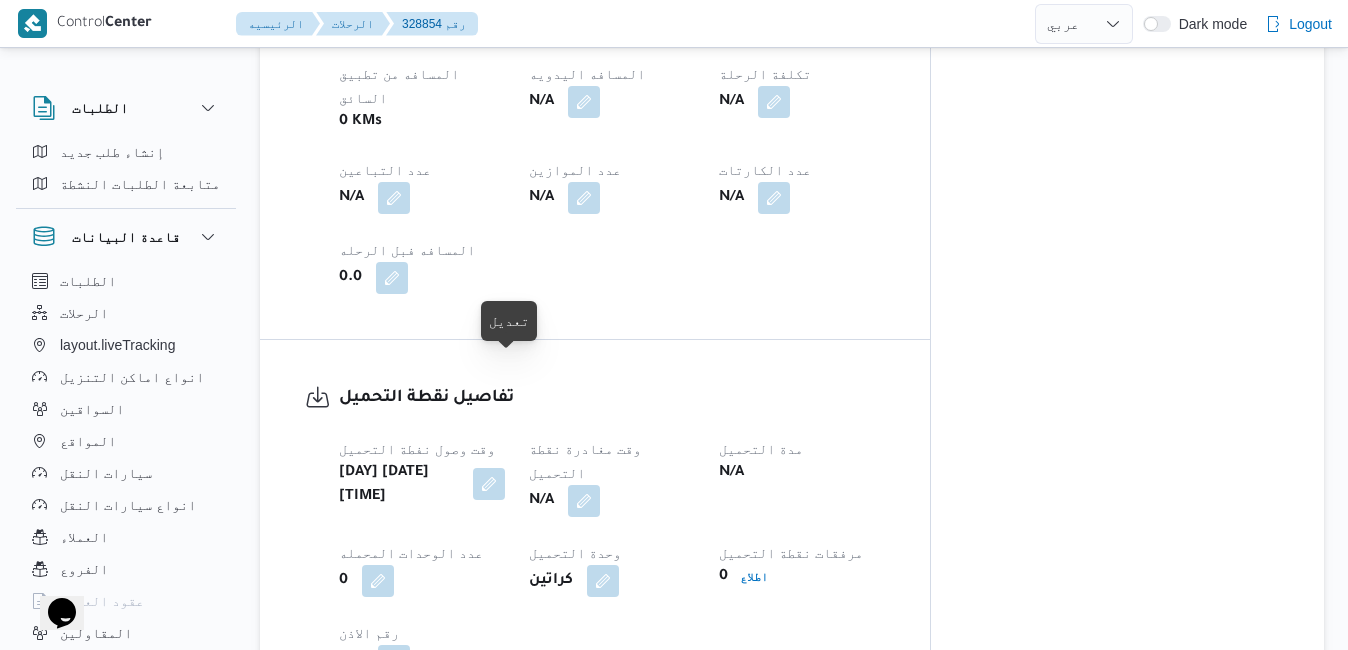 click at bounding box center [489, 484] 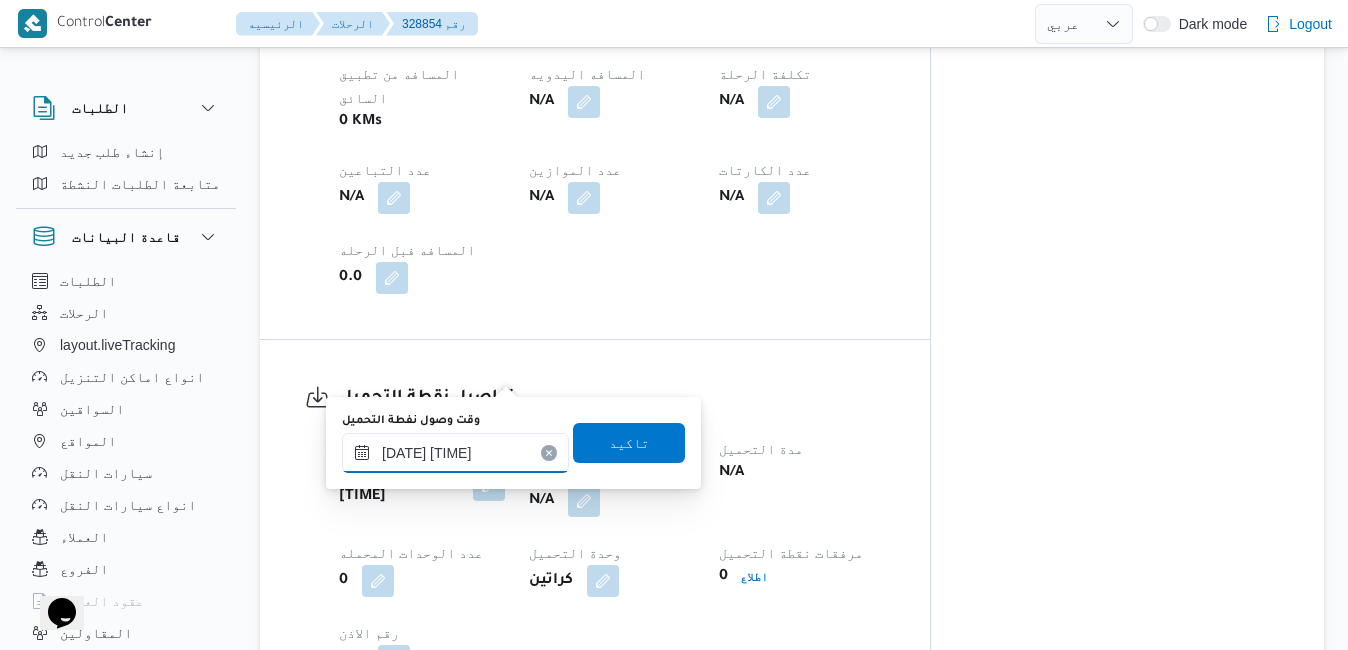 click on "٠٣/٠٨/٢٠٢٥ ٠٨:٠٣" at bounding box center (455, 453) 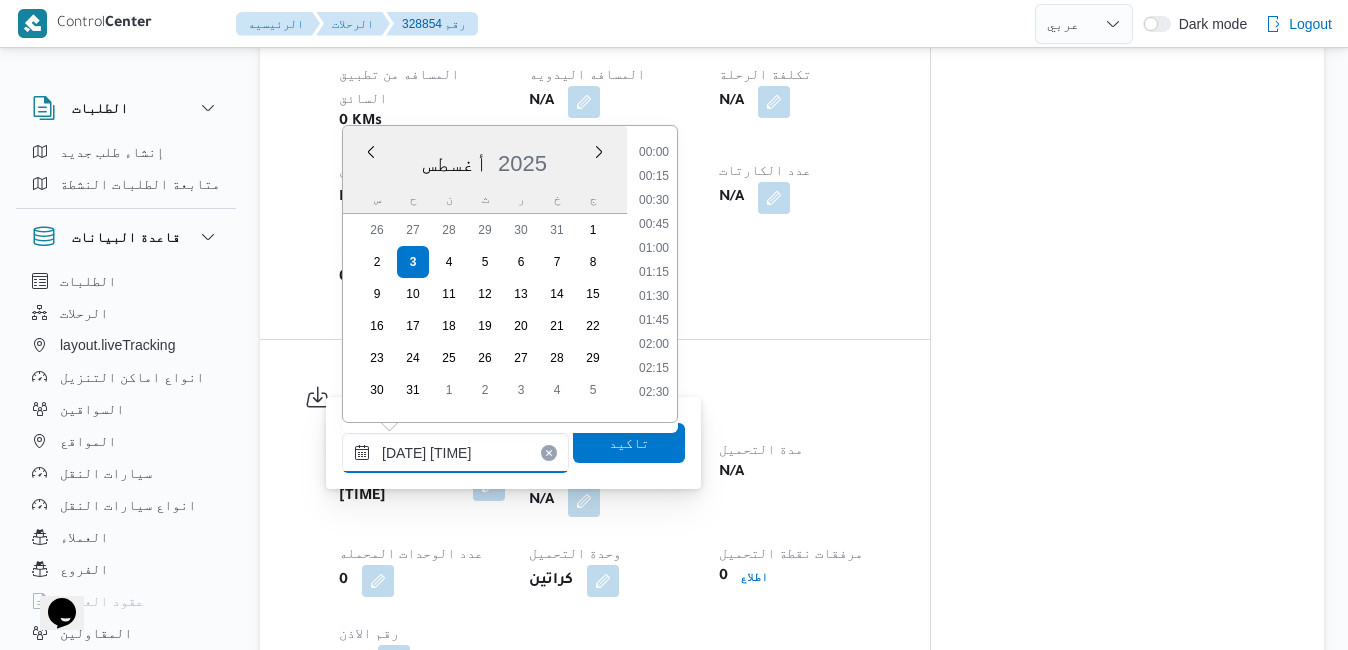 scroll, scrollTop: 630, scrollLeft: 0, axis: vertical 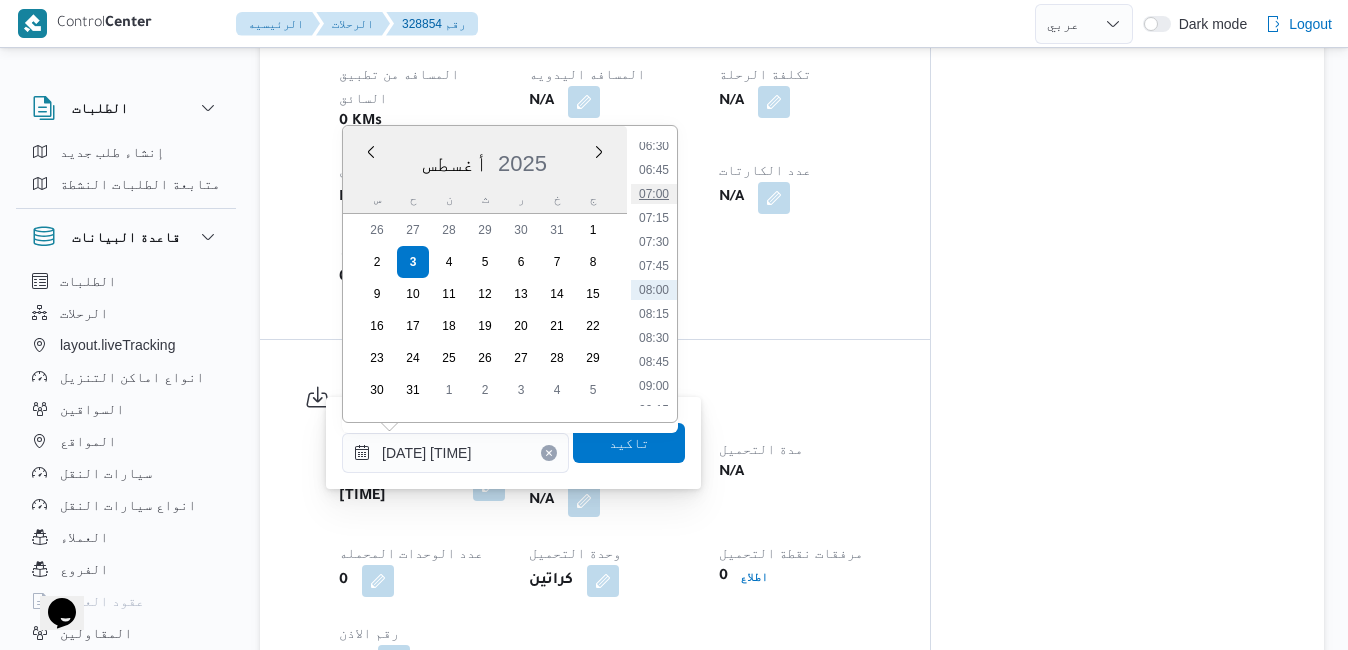 click on "07:00" at bounding box center (654, 194) 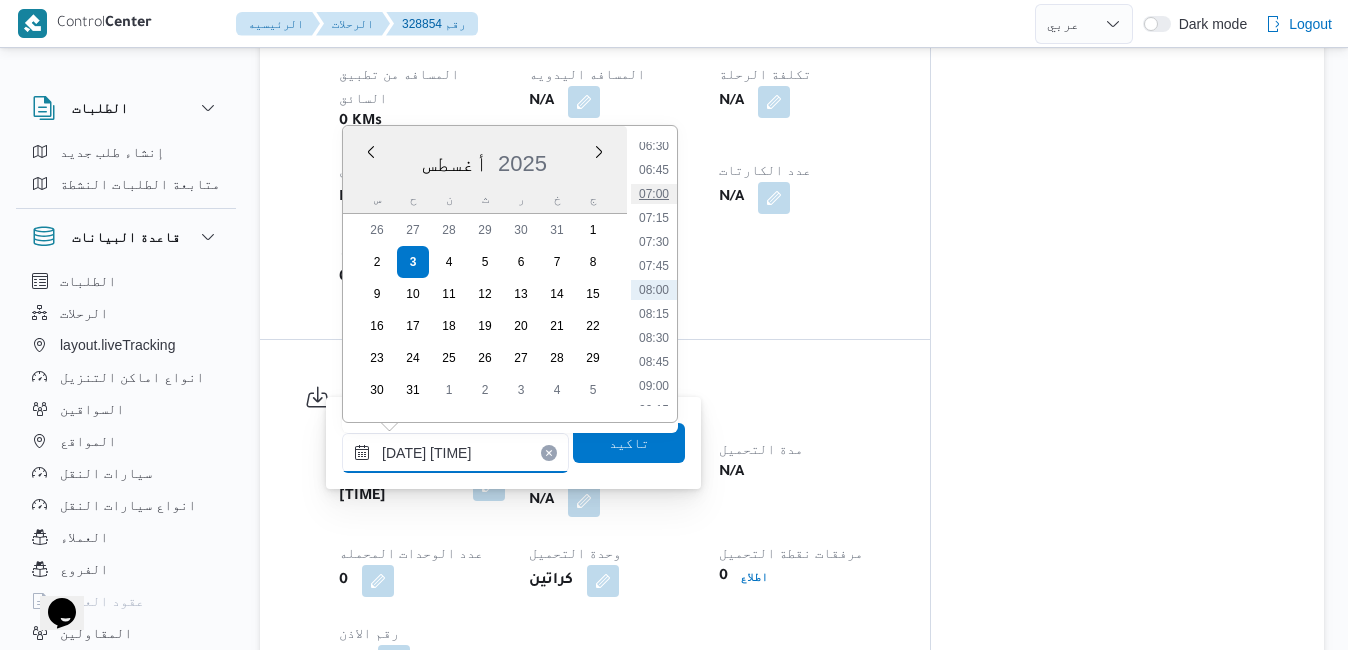 type on "[DATE] [TIME]" 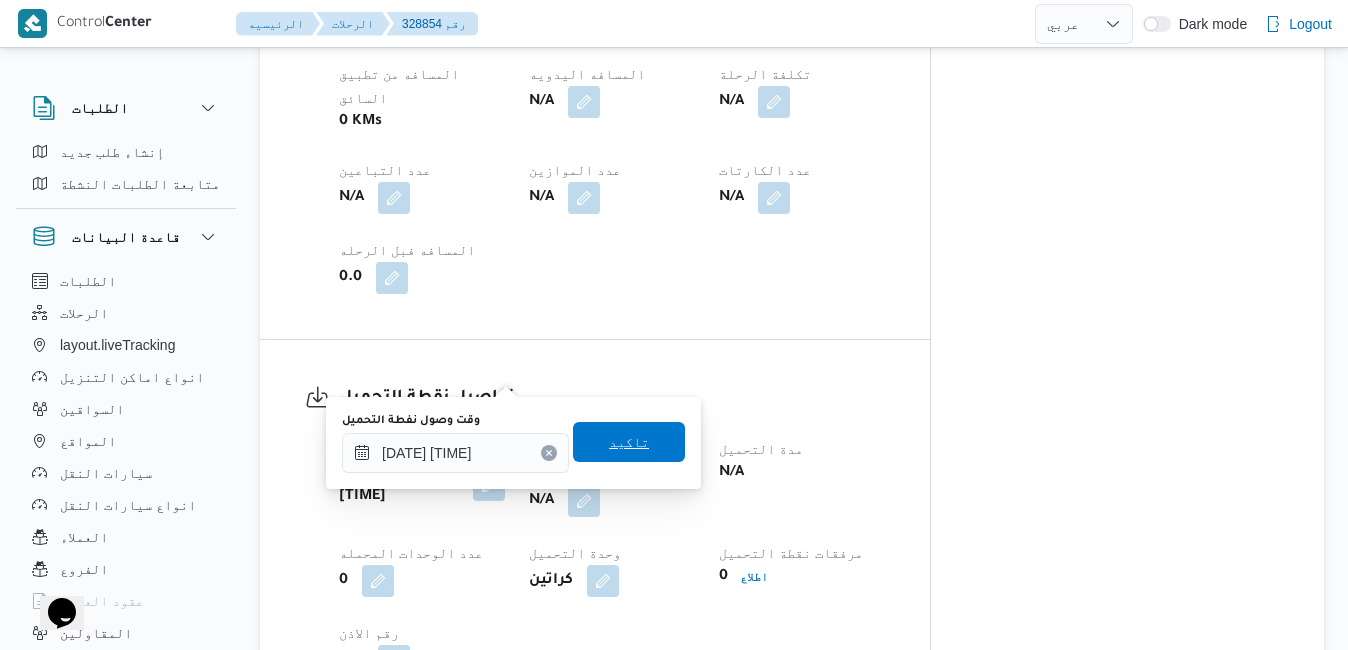 click on "تاكيد" at bounding box center [629, 442] 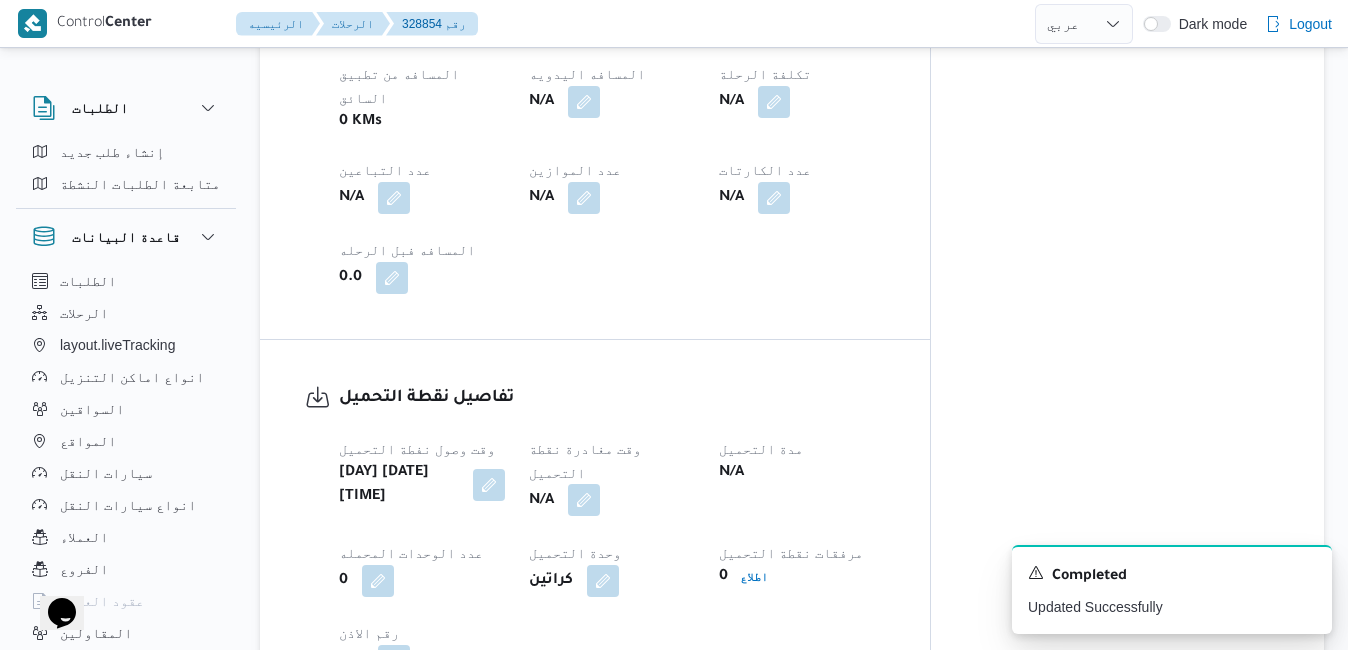 click at bounding box center (584, 500) 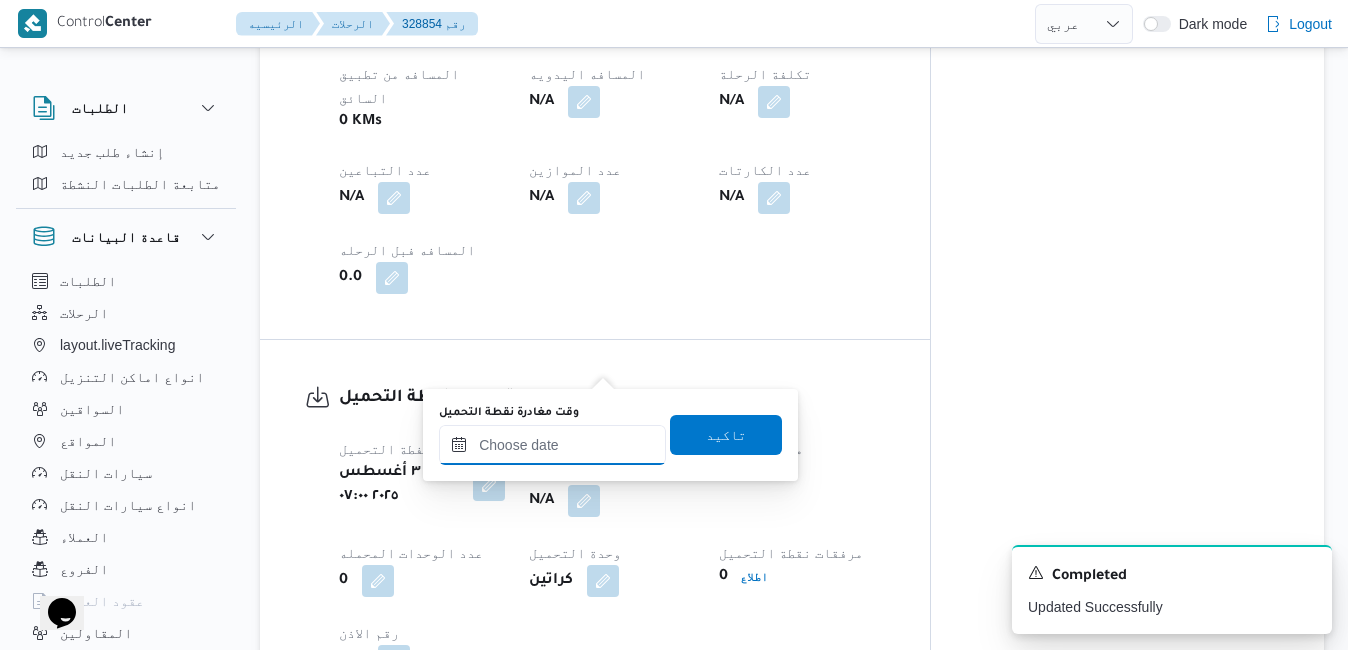 click on "وقت مغادرة نقطة التحميل" at bounding box center (552, 445) 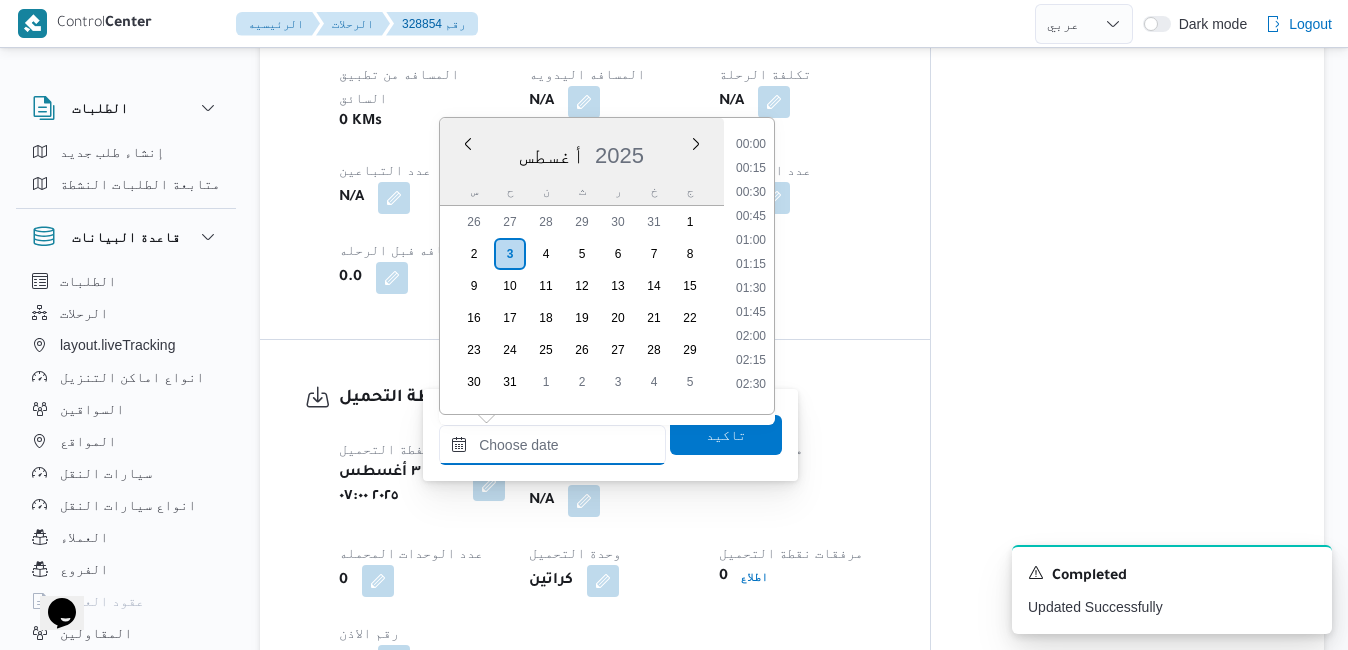scroll, scrollTop: 798, scrollLeft: 0, axis: vertical 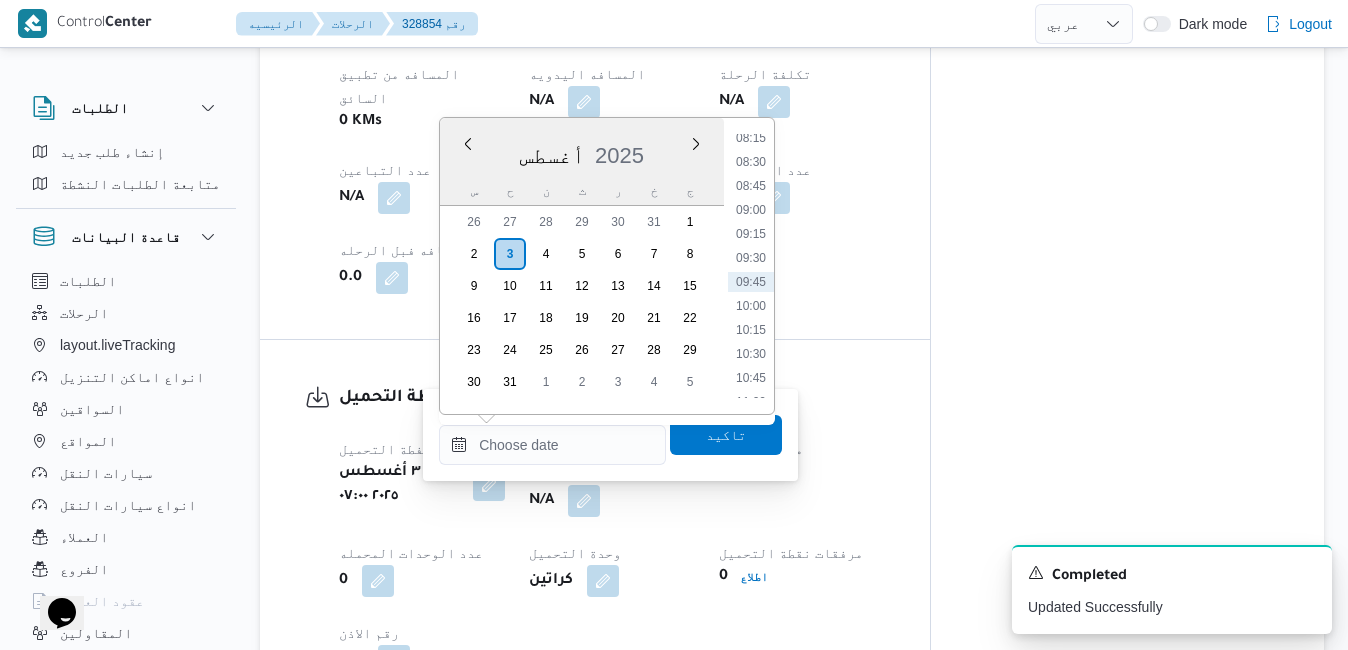 click on "أغسطس 2025" at bounding box center [582, 151] 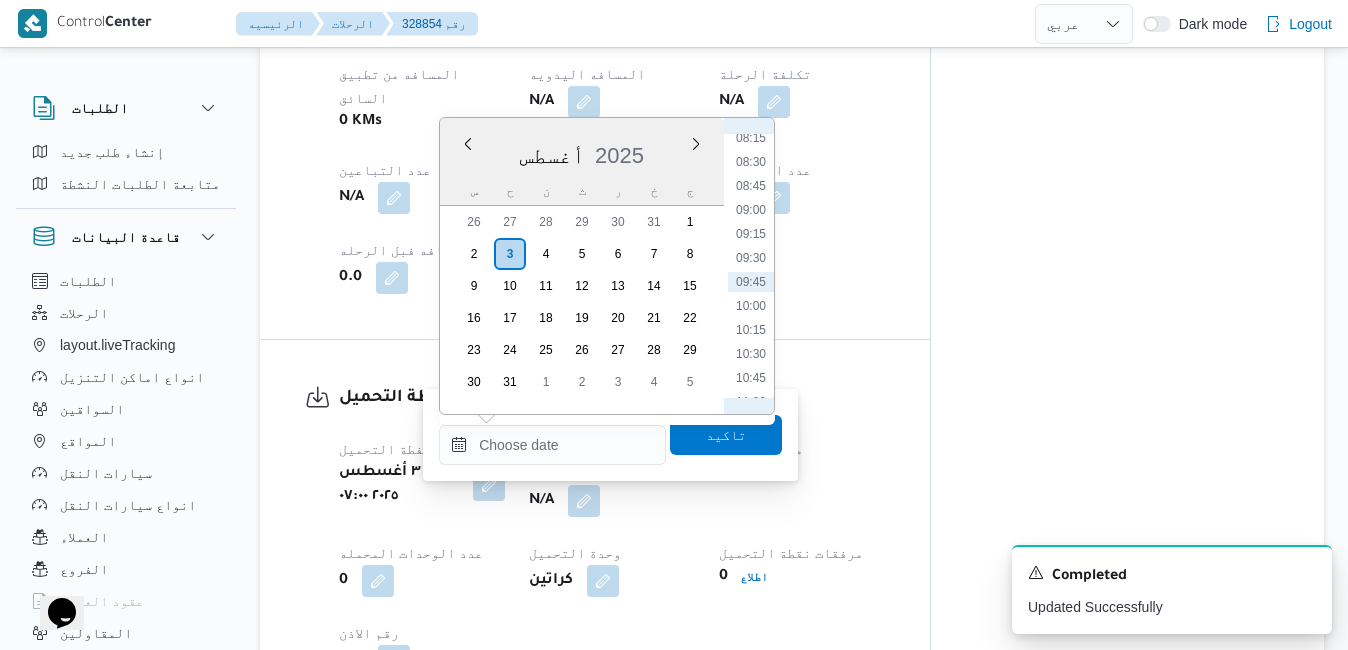 scroll, scrollTop: 567, scrollLeft: 0, axis: vertical 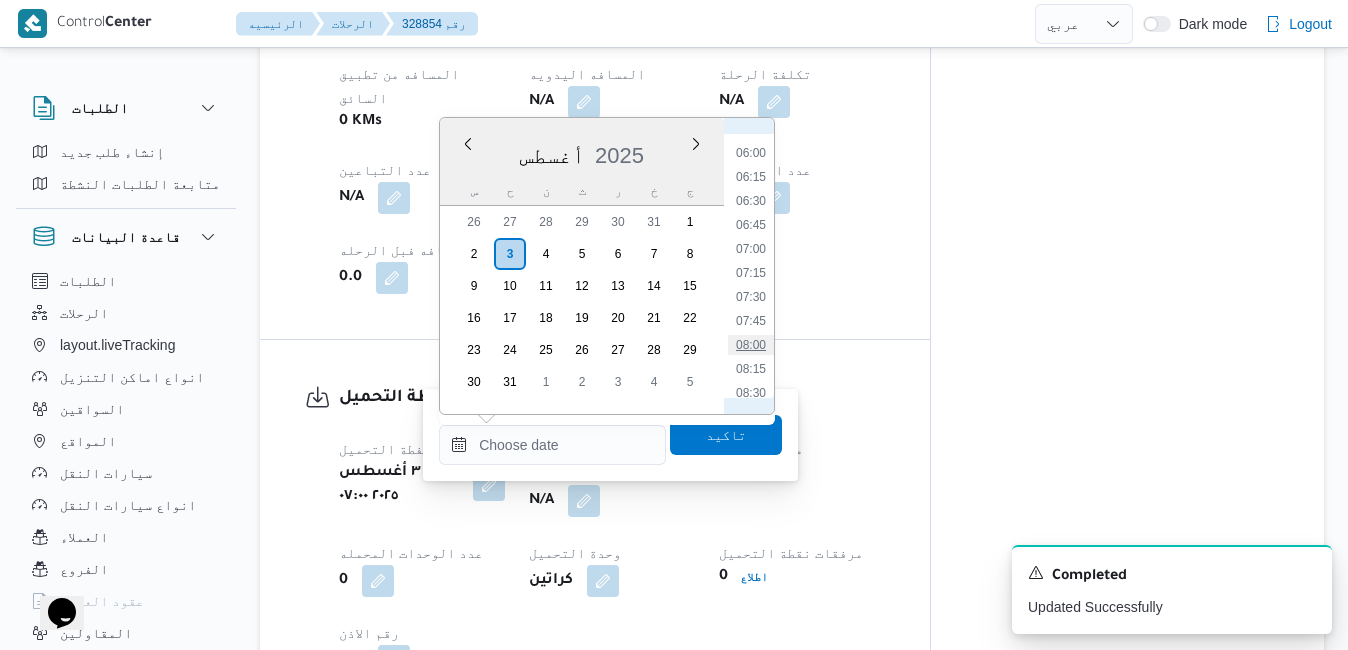 click on "08:00" at bounding box center [751, 345] 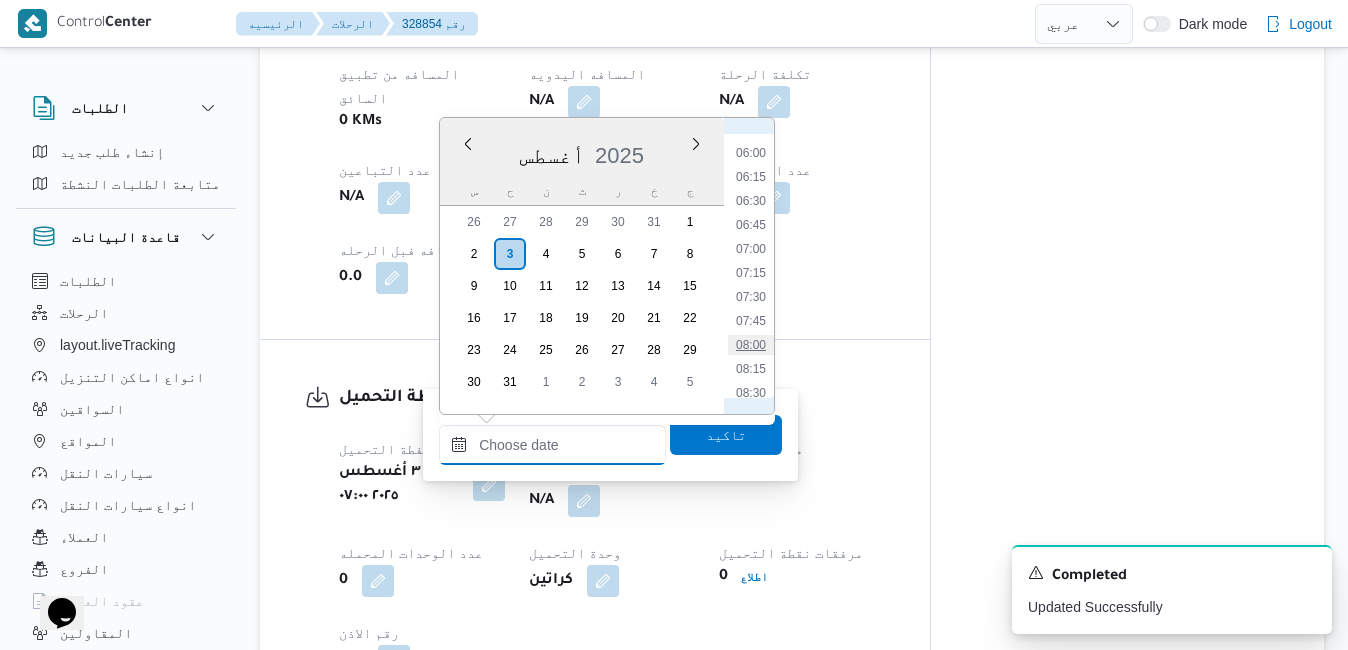 type on "[DATE] [TIME]" 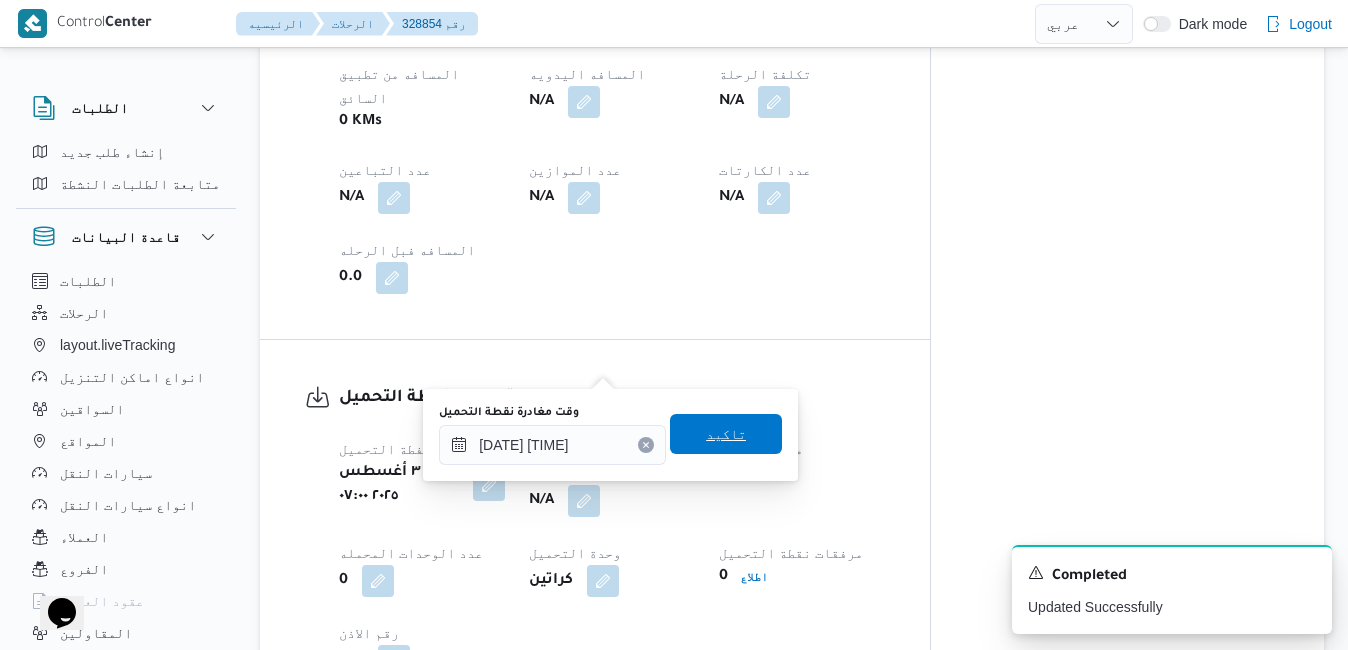 click on "تاكيد" at bounding box center (726, 434) 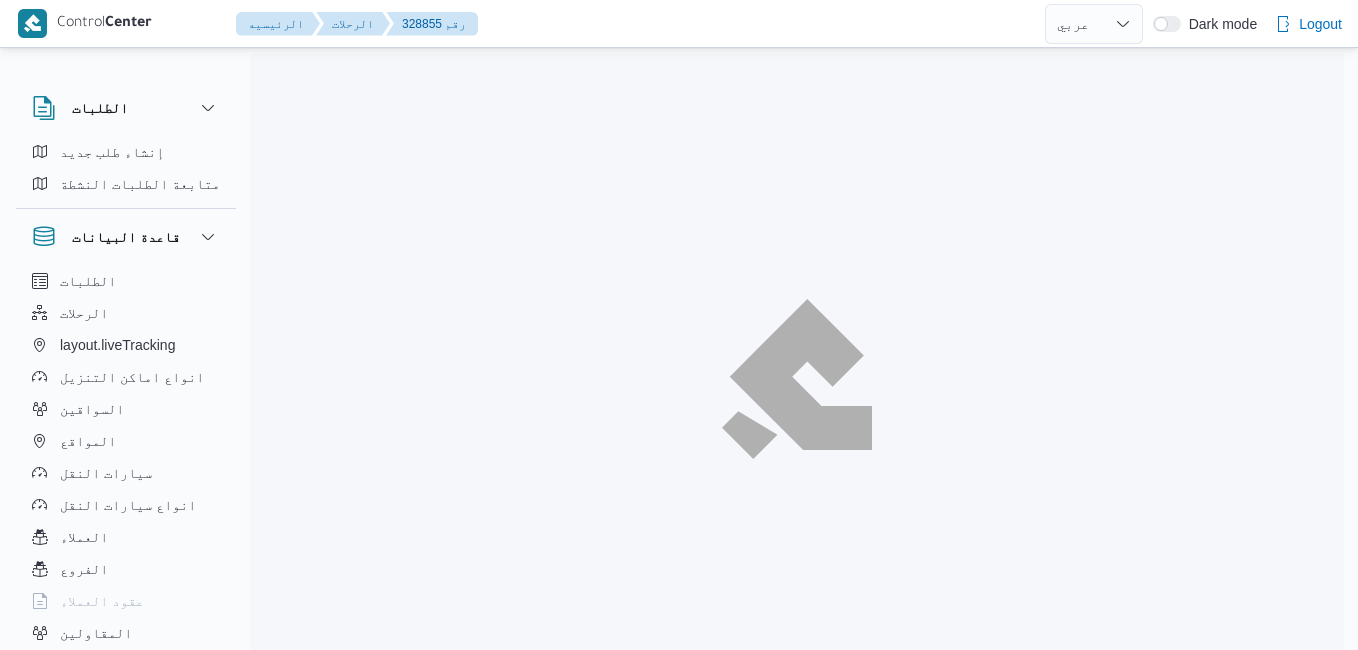 select on "ar" 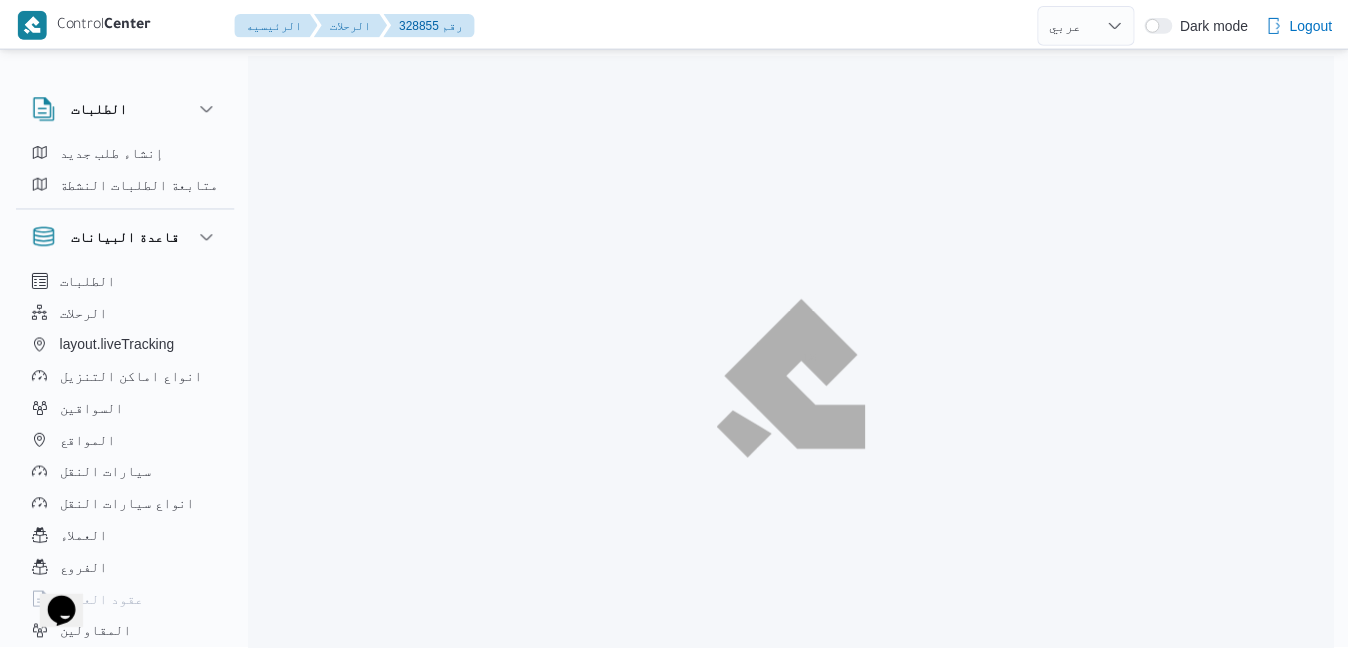 scroll, scrollTop: 0, scrollLeft: 0, axis: both 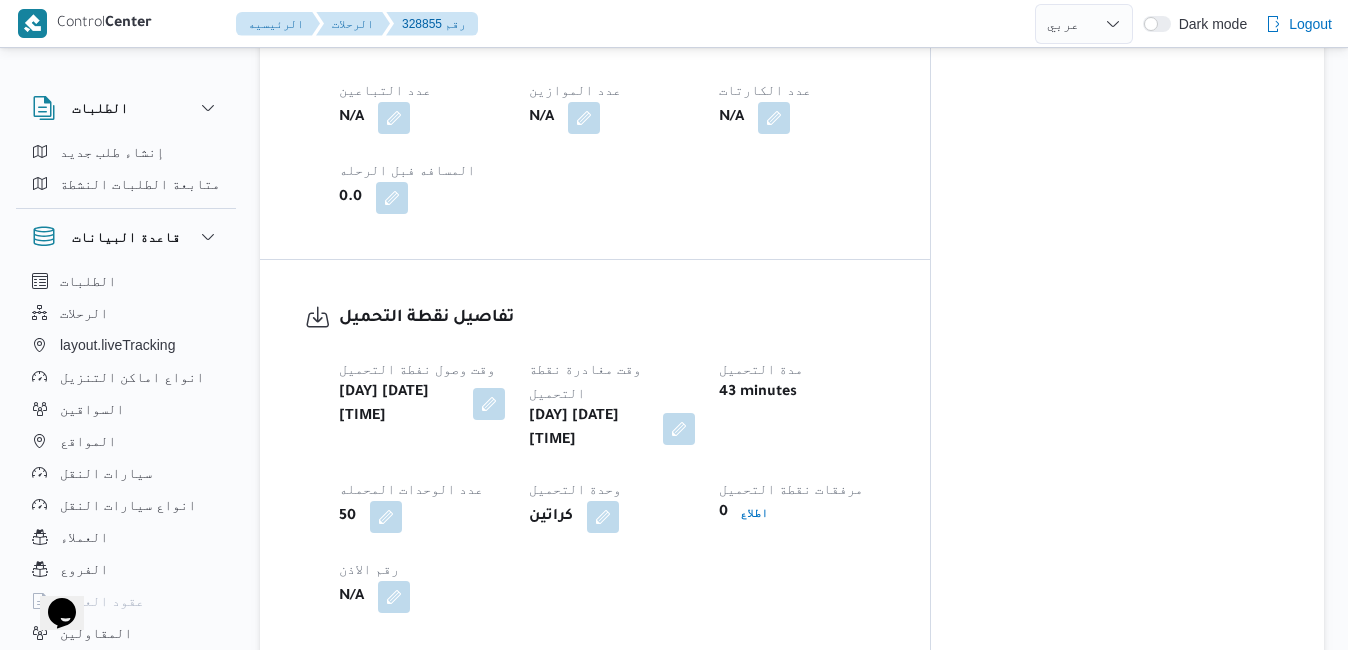 click at bounding box center (489, 404) 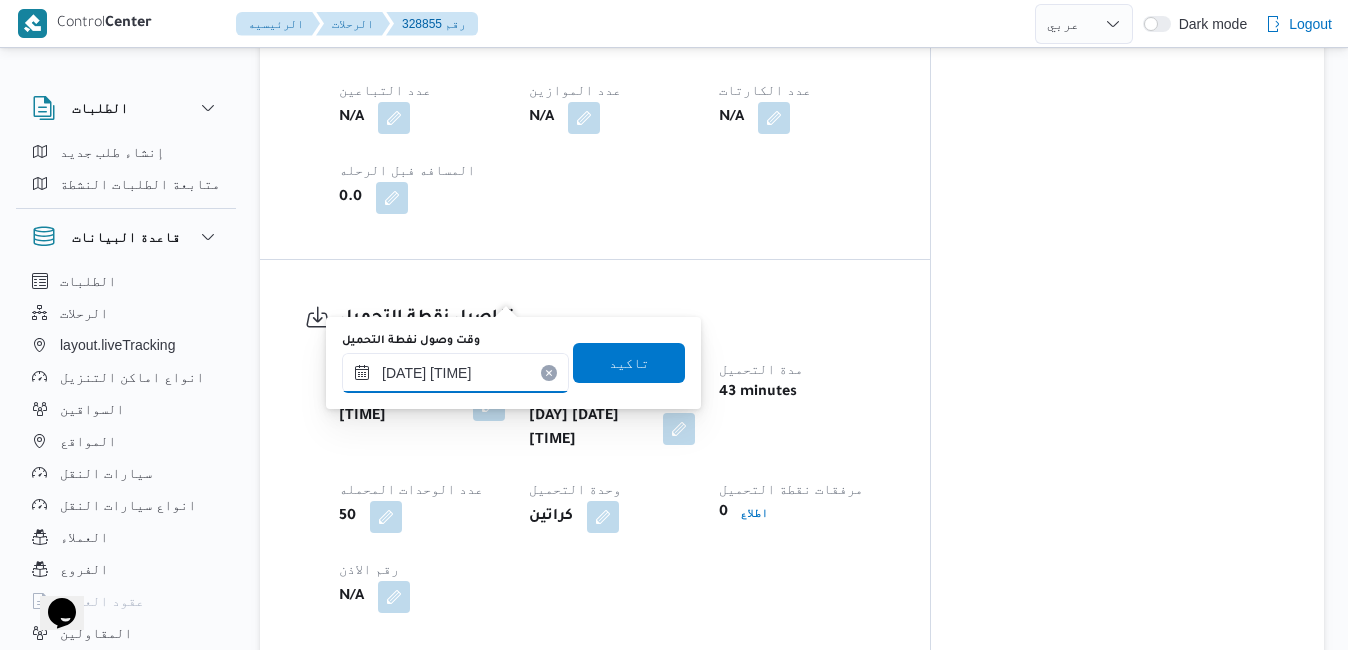 click on "٠٣/٠٨/٢٠٢٥ ٠٨:٠٢" at bounding box center [455, 373] 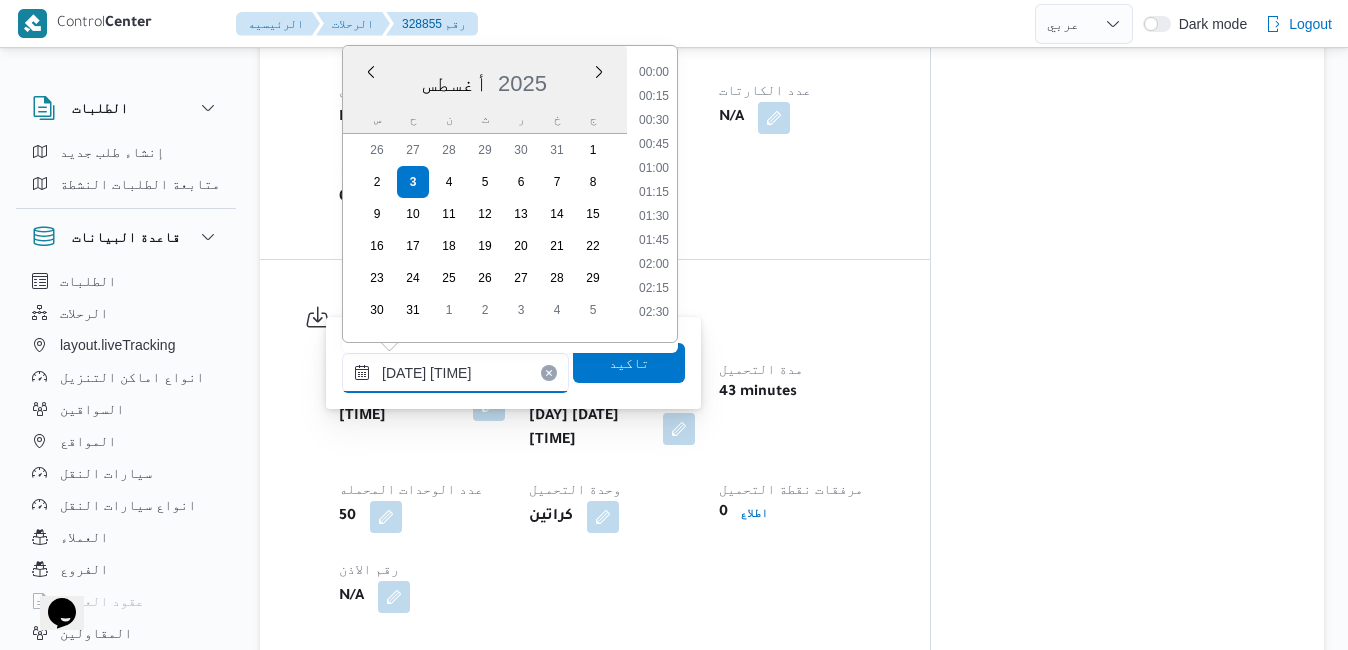 scroll, scrollTop: 630, scrollLeft: 0, axis: vertical 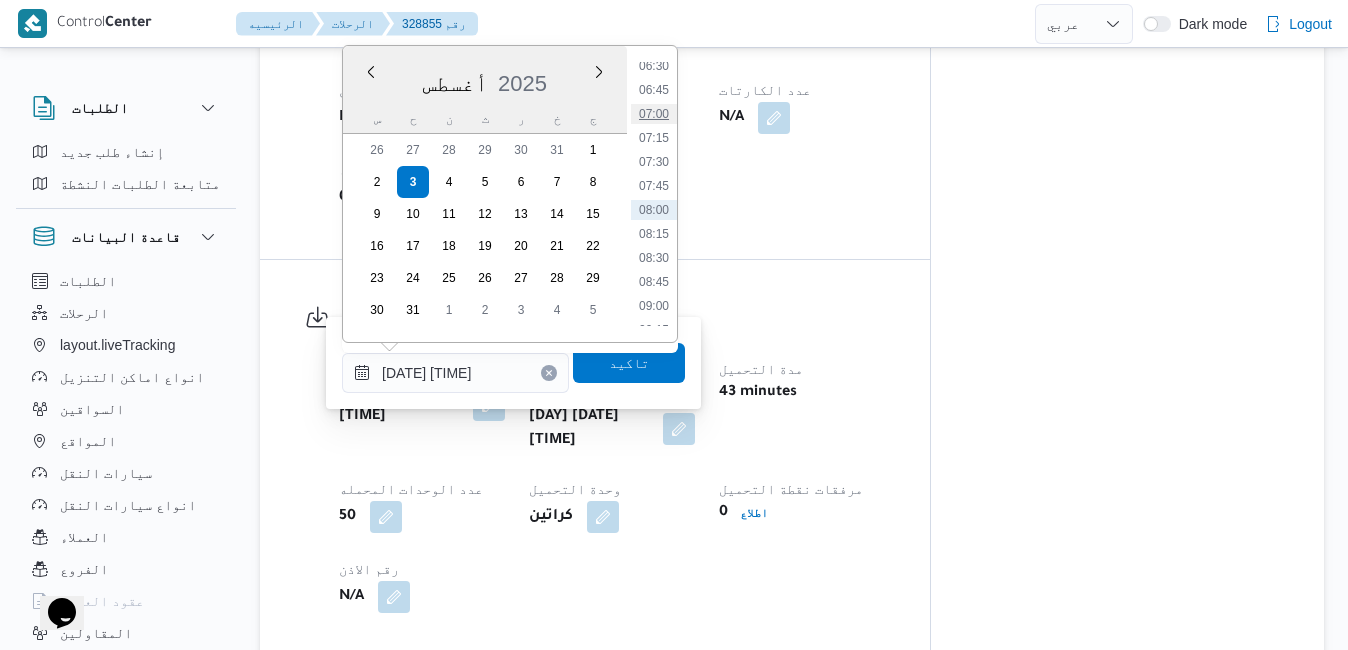 click on "07:00" at bounding box center [654, 114] 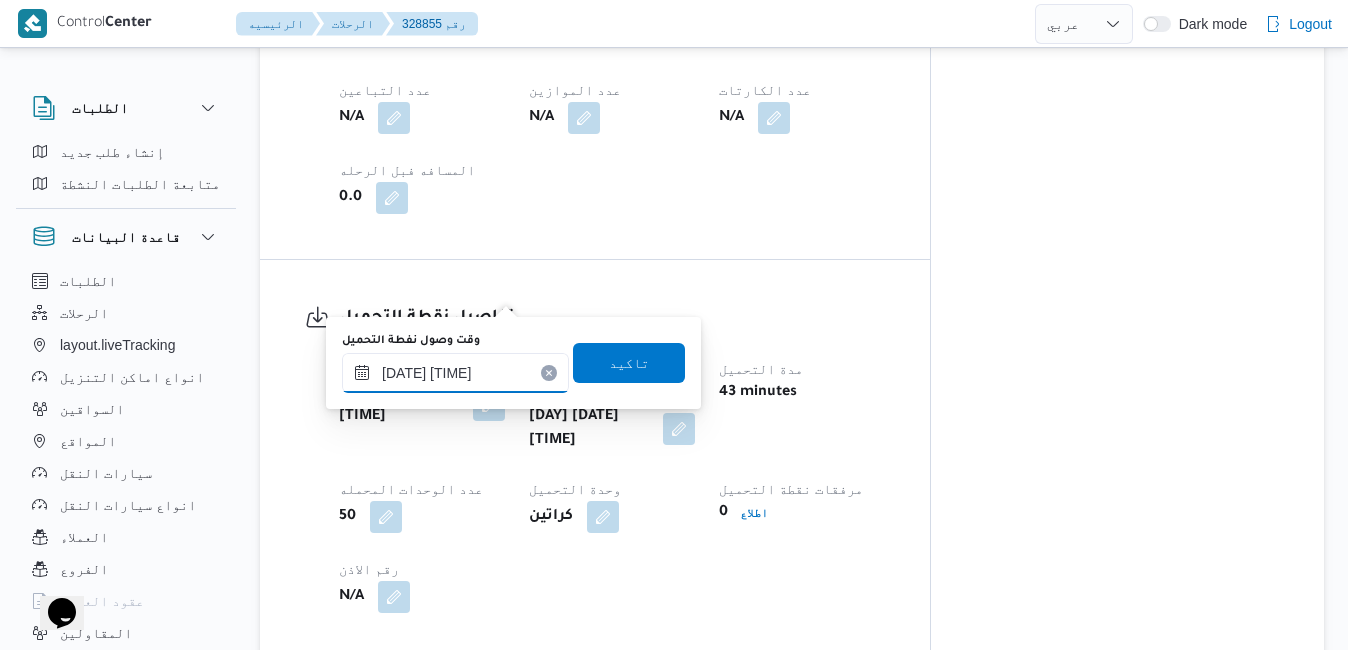 type on "[DATE] [TIME]" 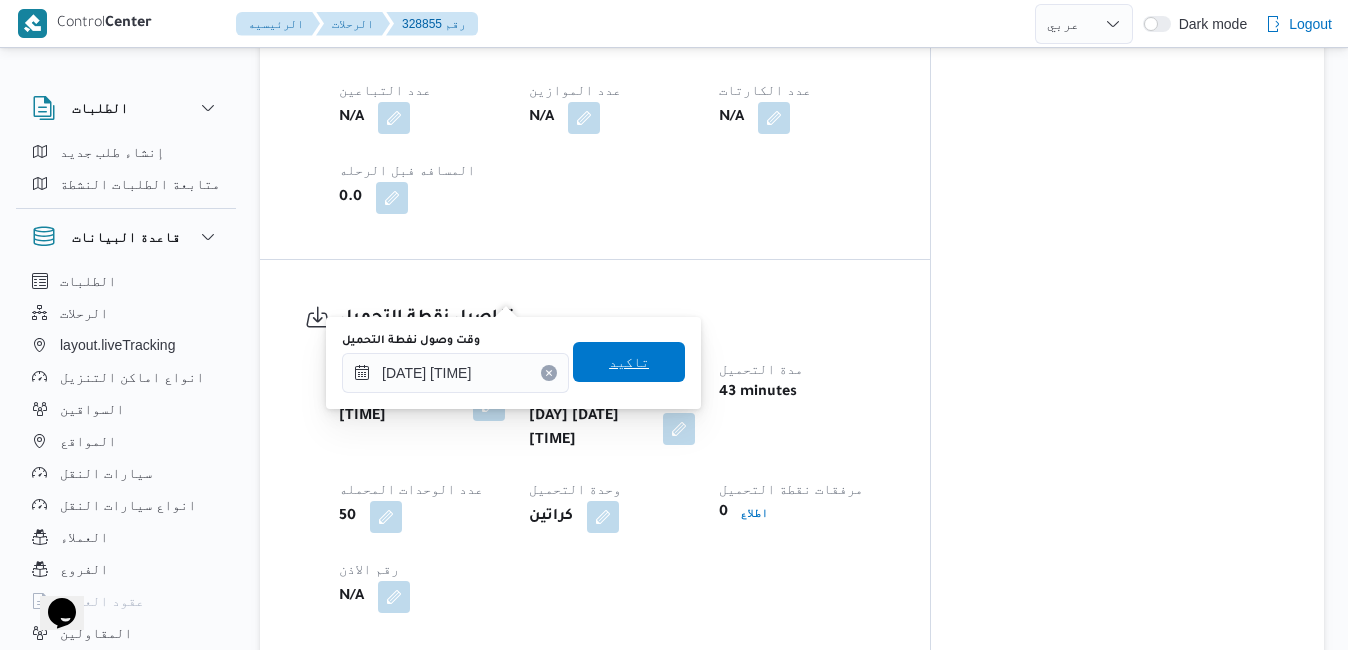 click on "تاكيد" at bounding box center (629, 362) 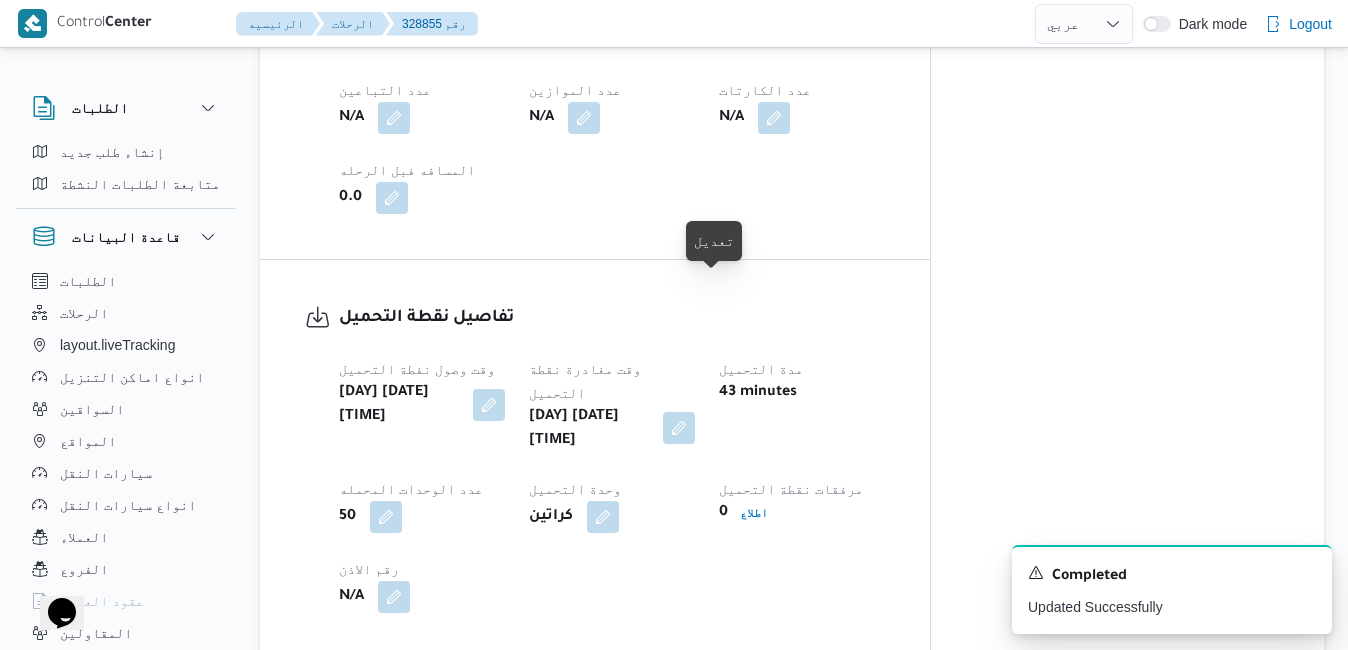 click at bounding box center (679, 428) 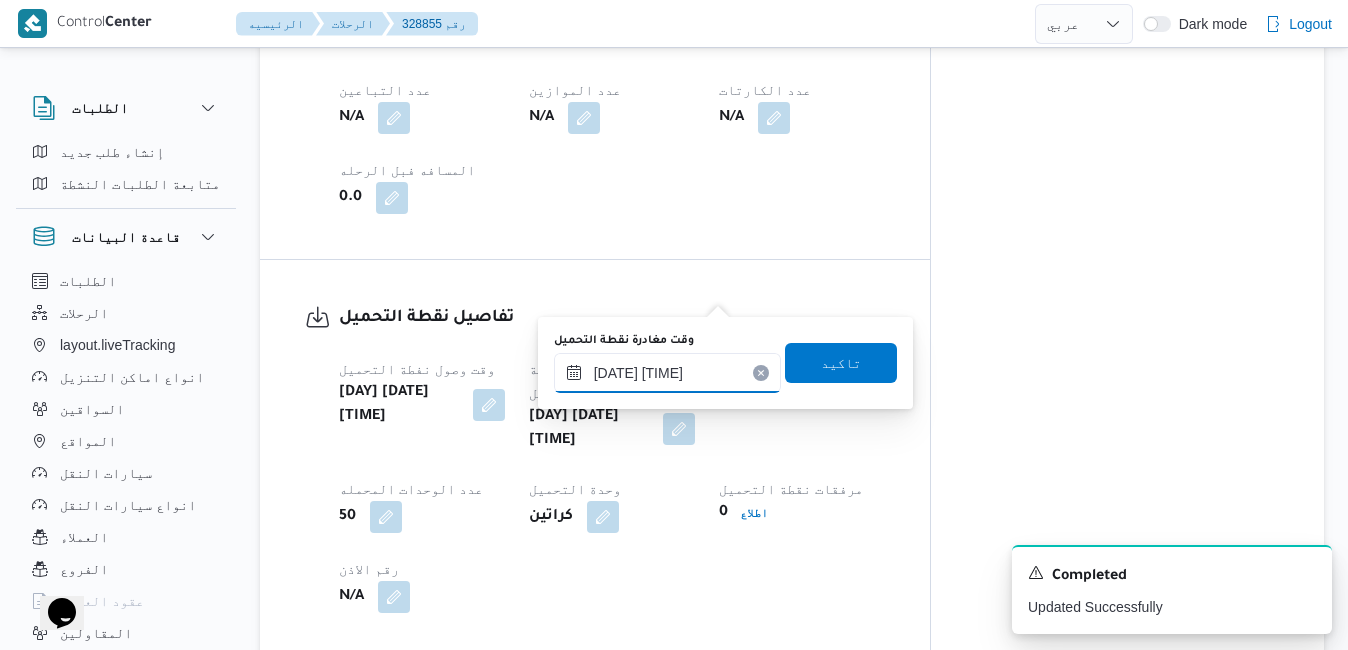 click on "٠٣/٠٨/٢٠٢٥ ٠٨:٤٥" at bounding box center (667, 373) 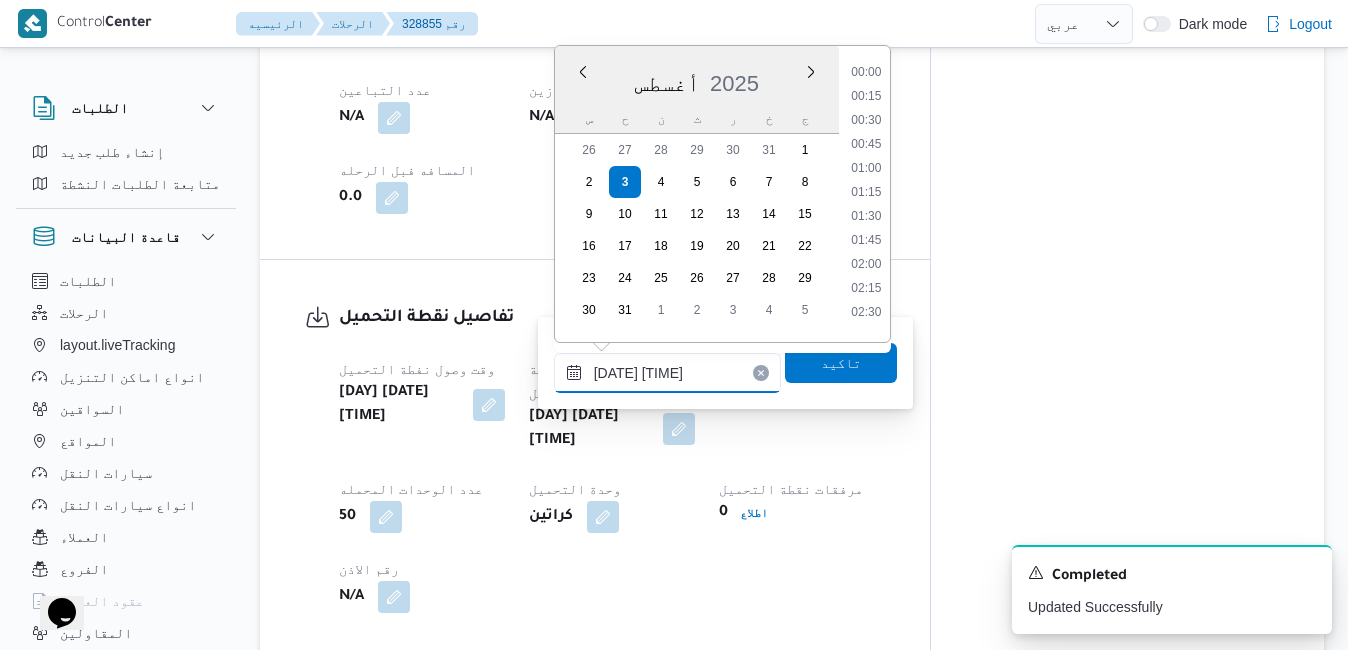 scroll, scrollTop: 702, scrollLeft: 0, axis: vertical 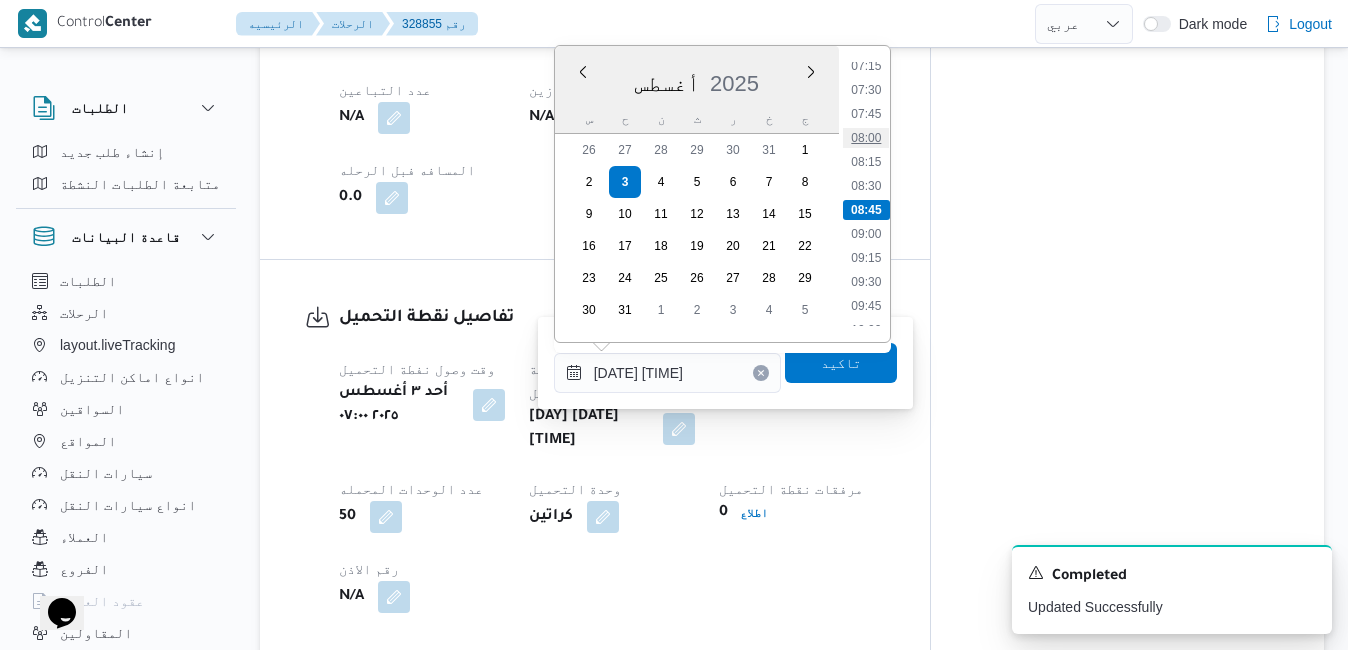 click on "08:00" at bounding box center [866, 138] 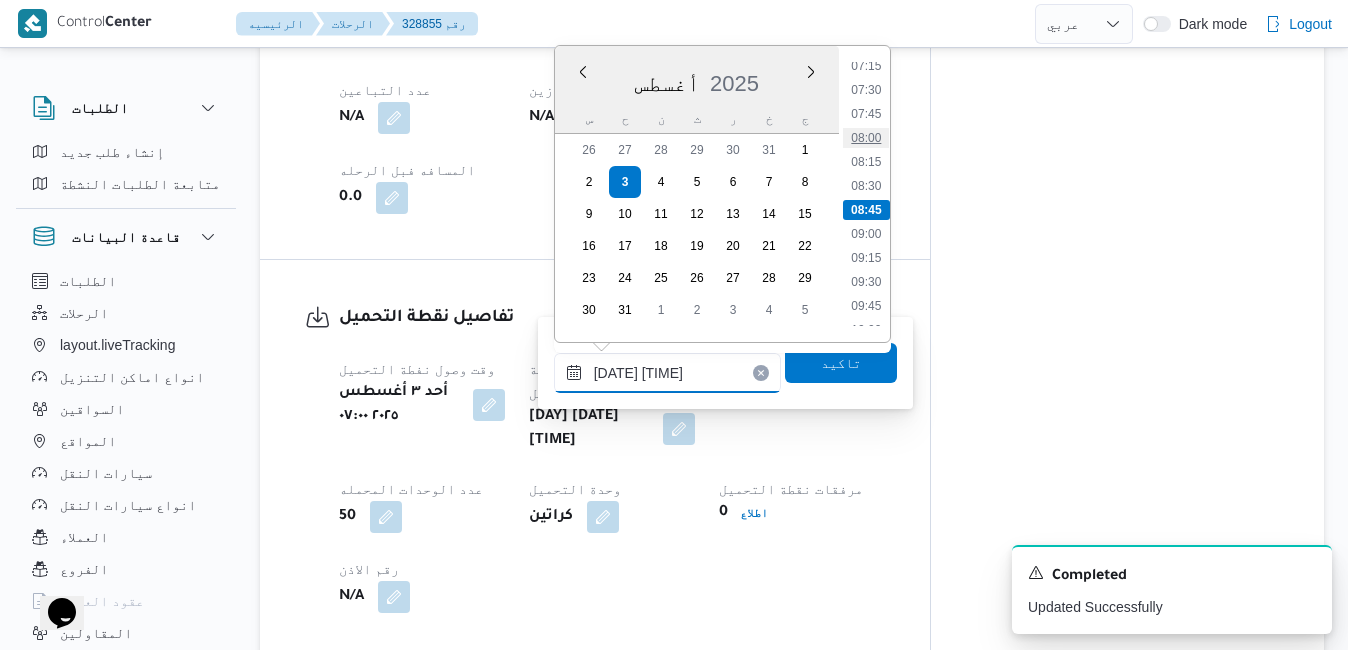 type on "[DATE] [TIME]" 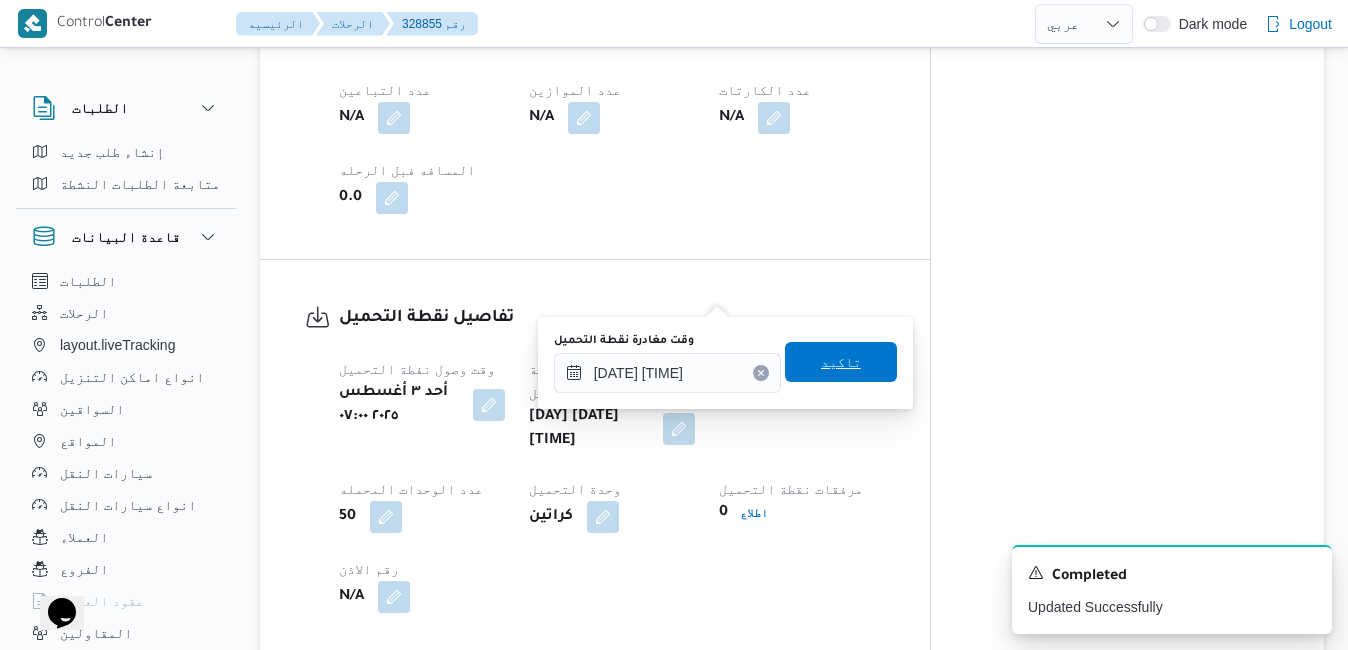 click on "تاكيد" at bounding box center [841, 362] 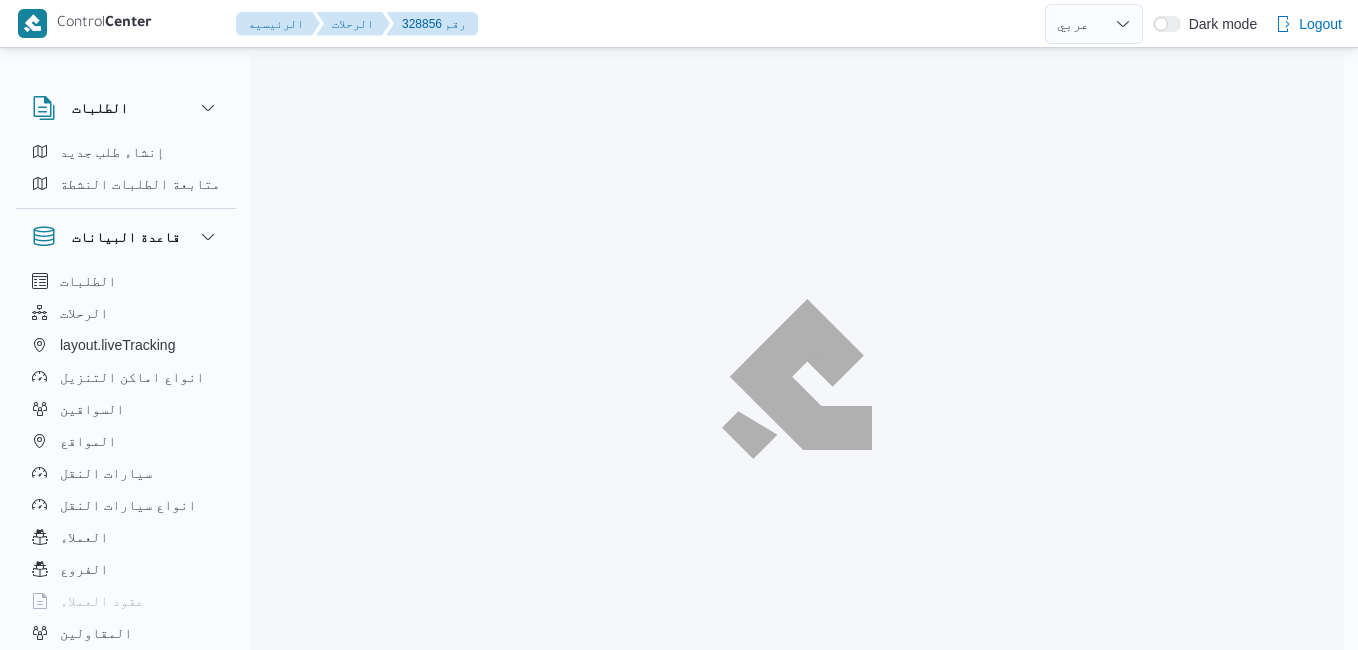 select on "ar" 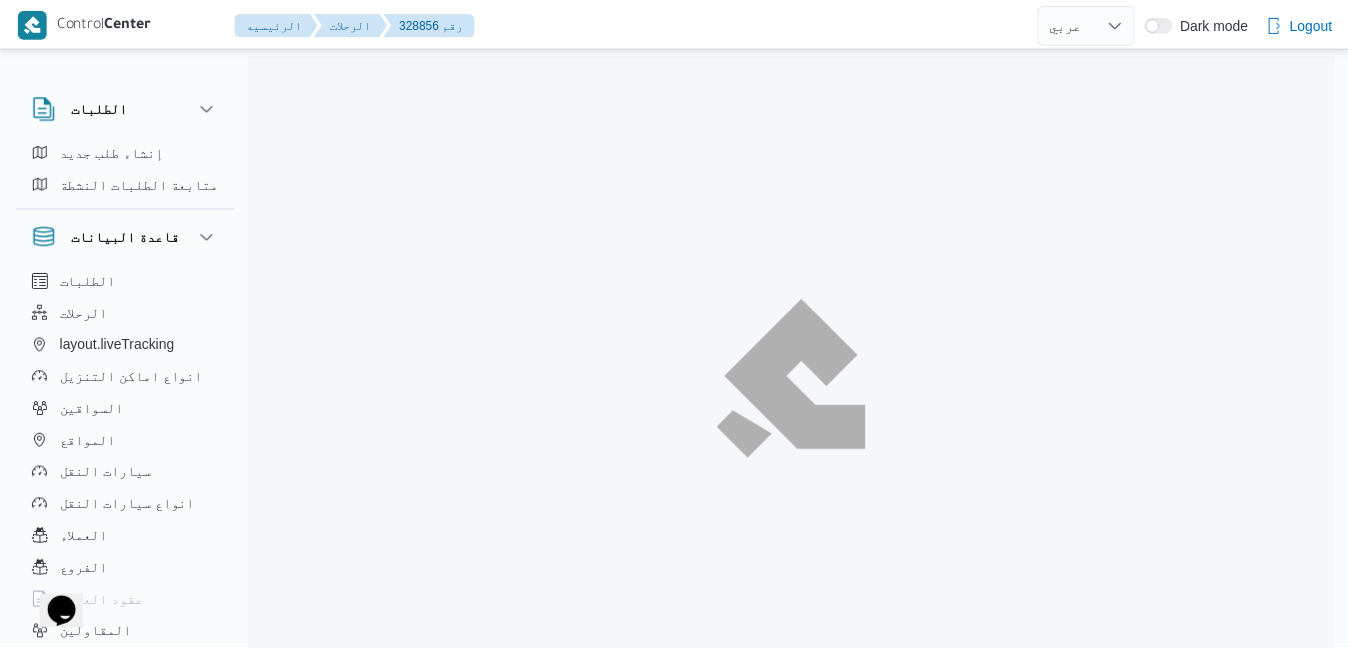 scroll, scrollTop: 0, scrollLeft: 0, axis: both 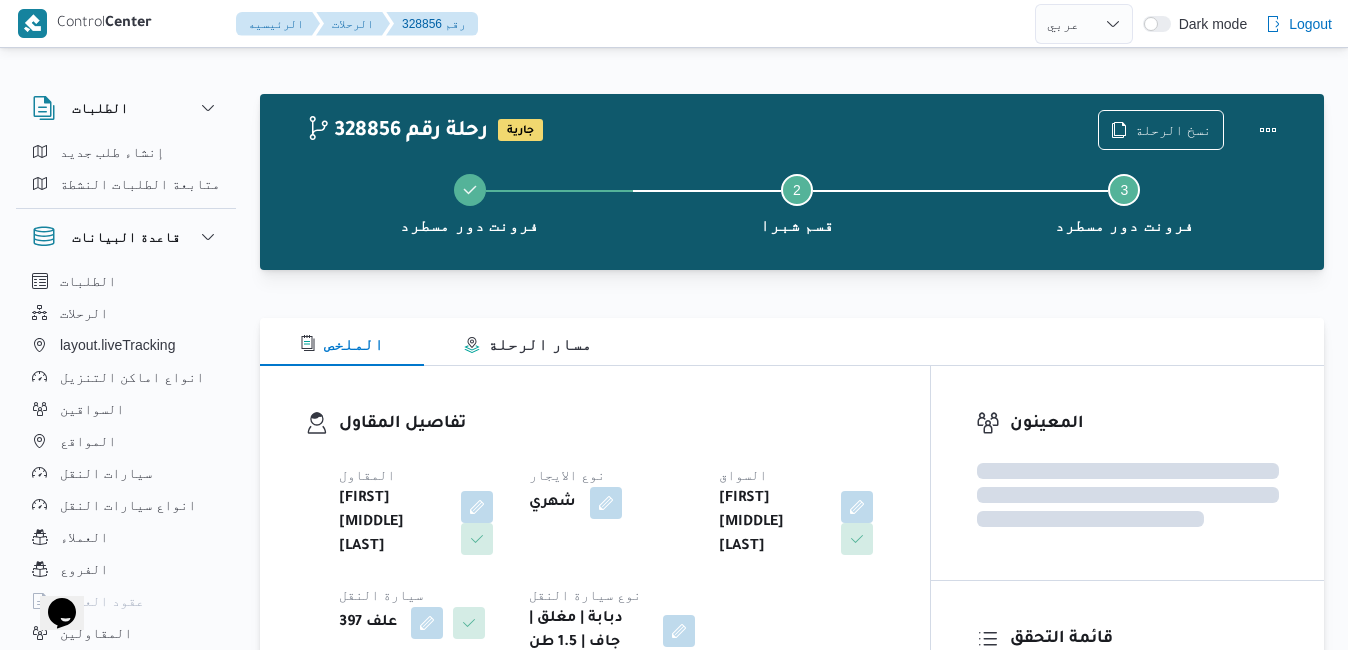 click on "الملخص مسار الرحلة" at bounding box center [792, 342] 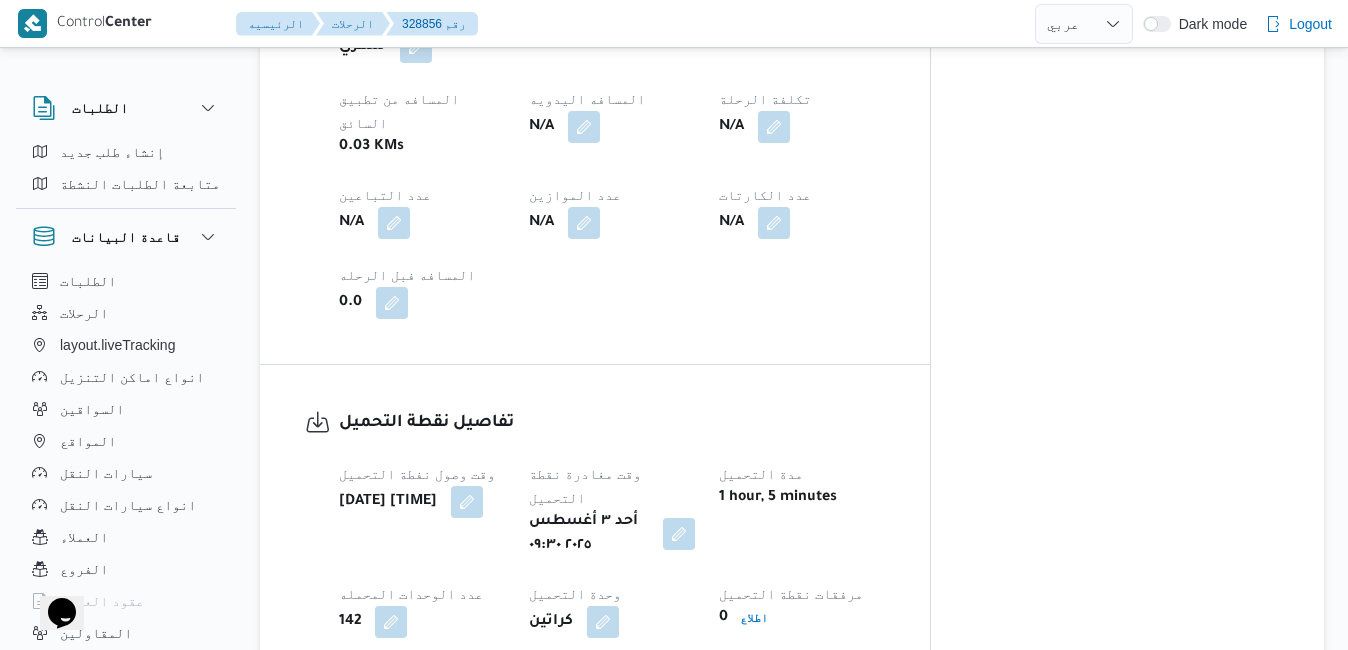 scroll, scrollTop: 1160, scrollLeft: 0, axis: vertical 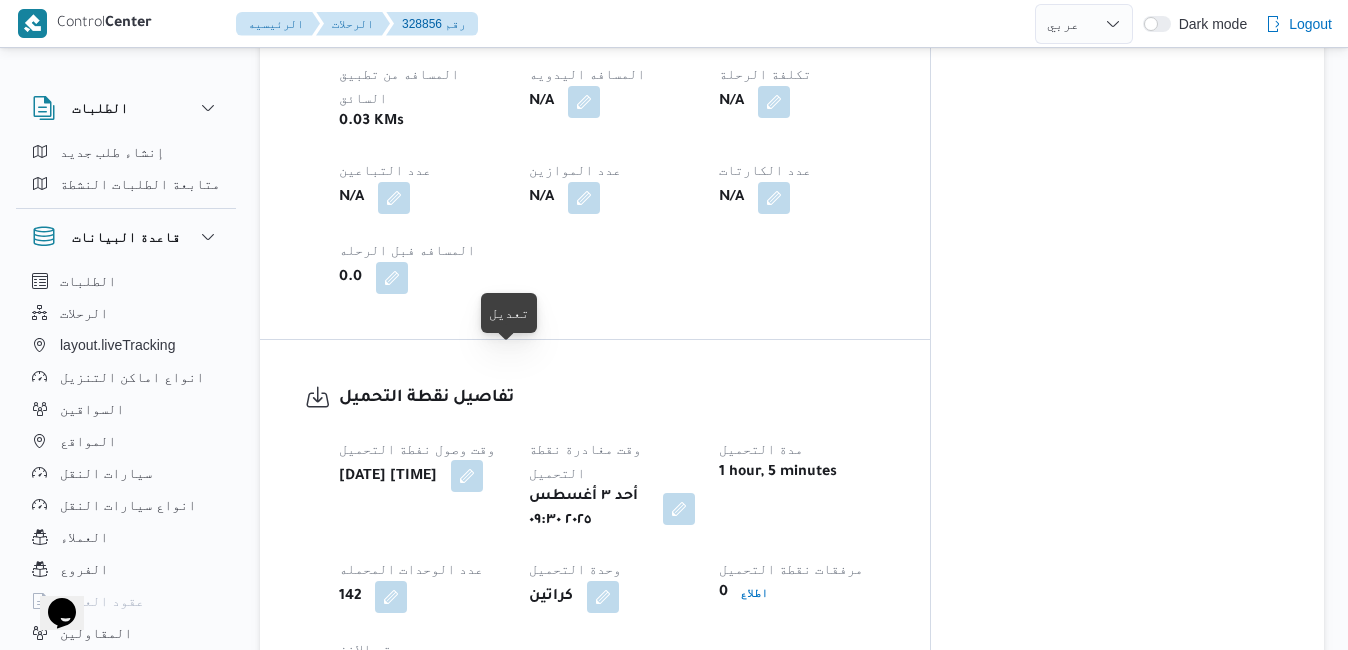 click at bounding box center (467, 476) 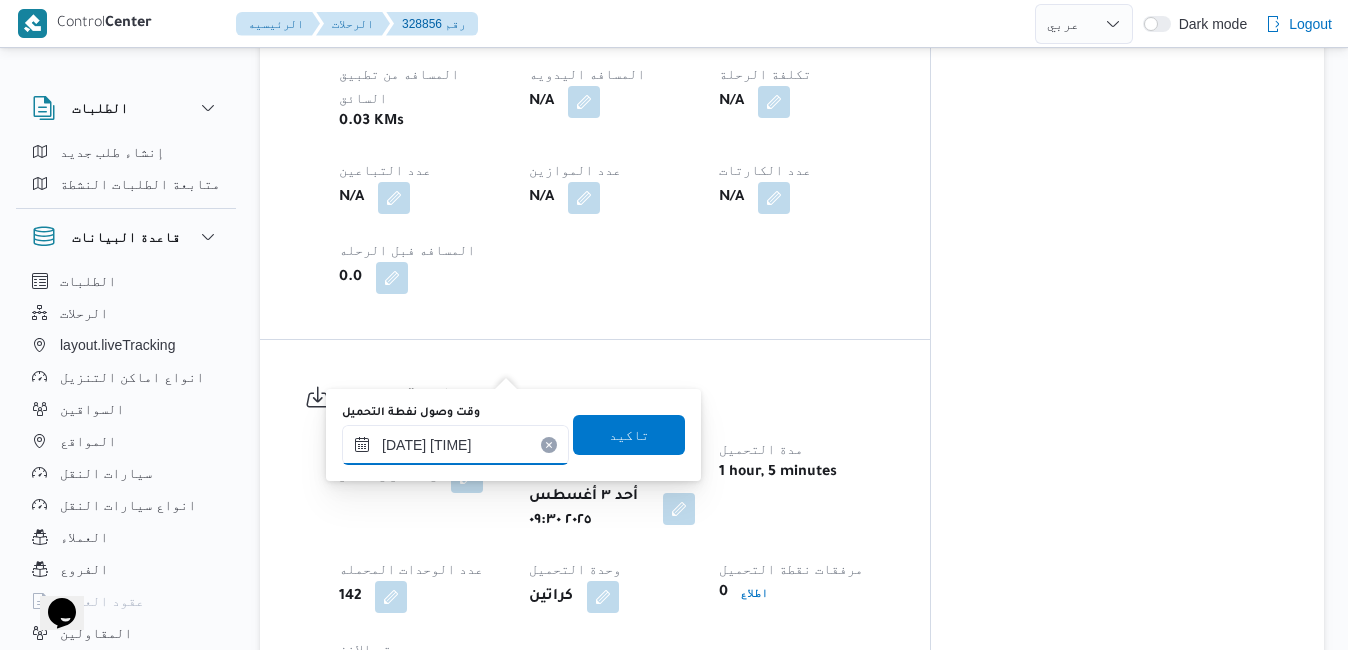 click on "[DATE] [TIME]" at bounding box center [455, 445] 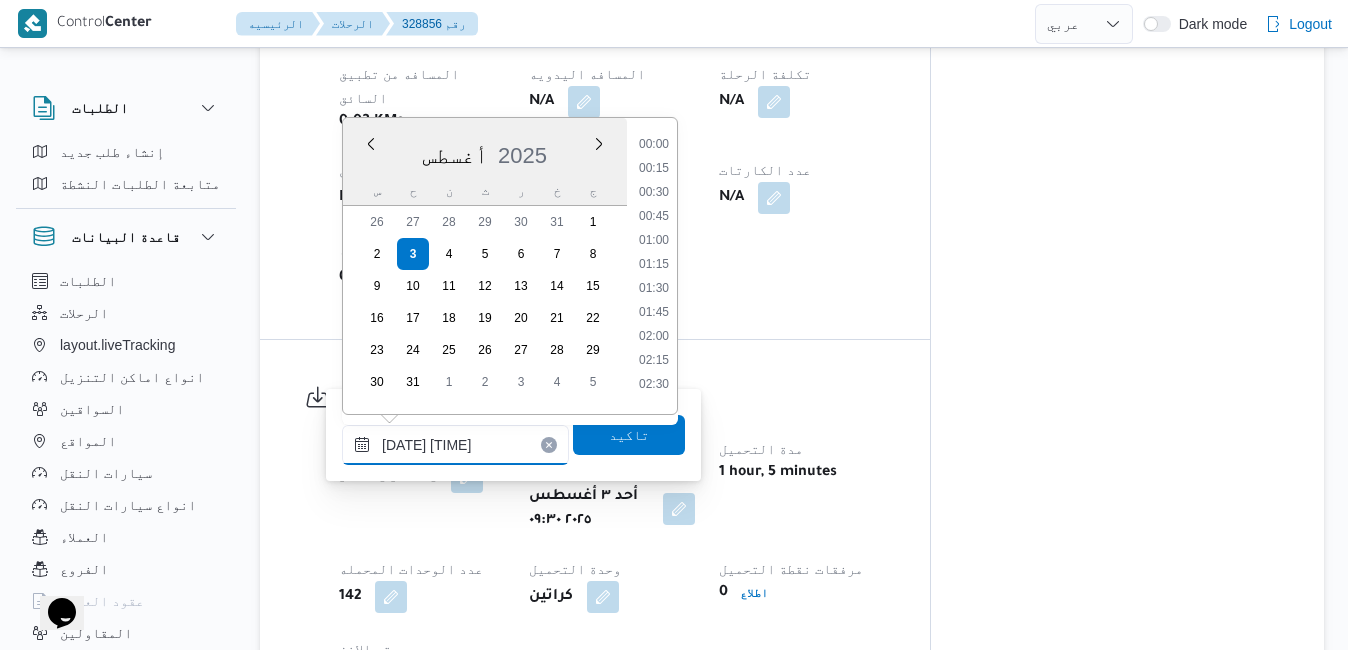 scroll, scrollTop: 654, scrollLeft: 0, axis: vertical 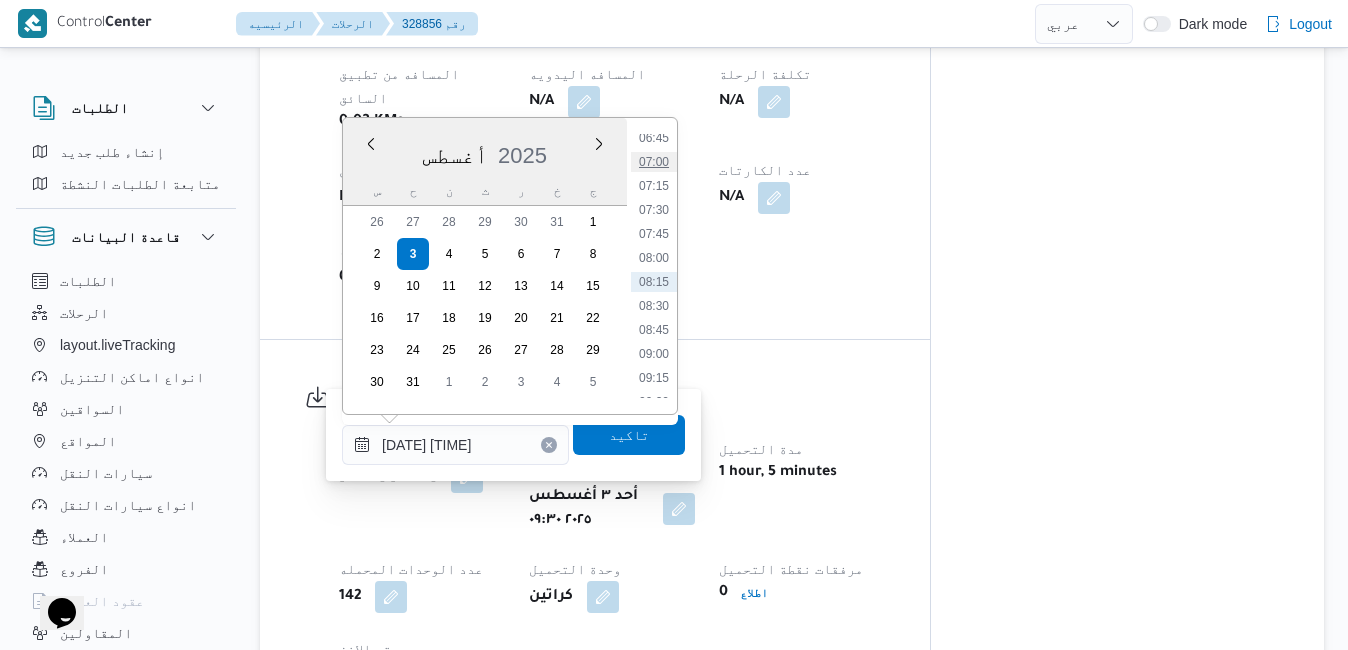 click on "07:00" at bounding box center (654, 162) 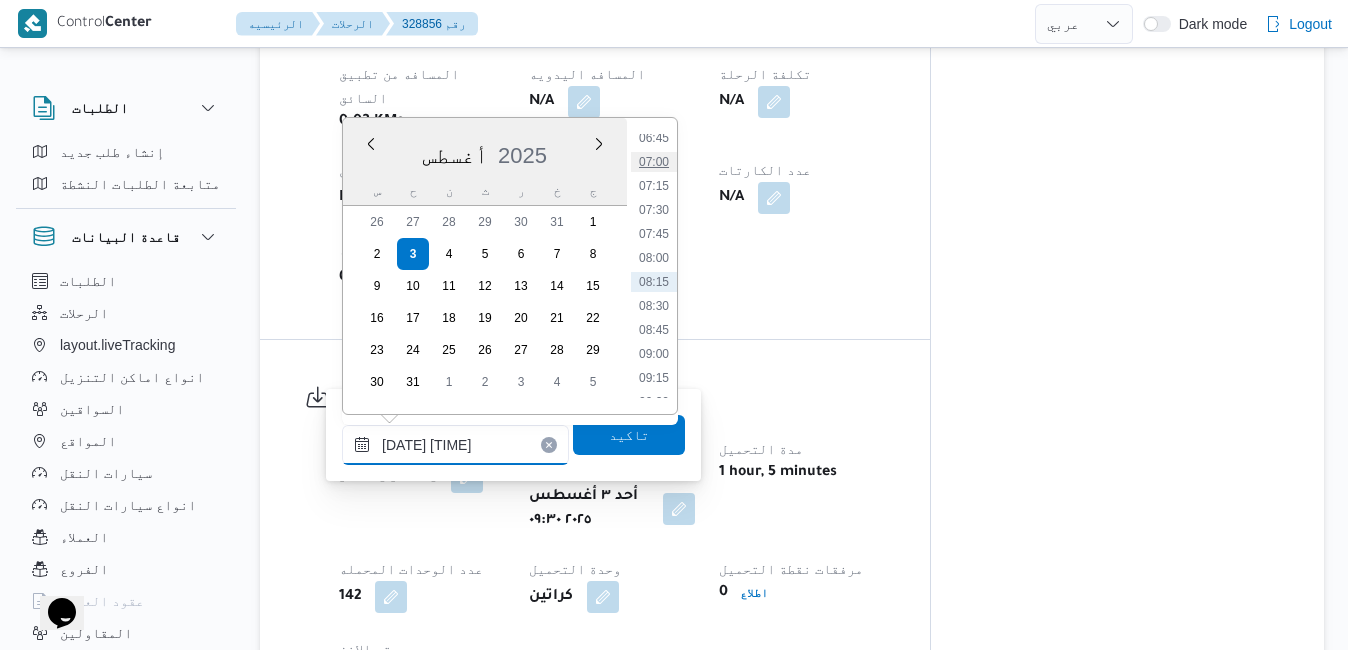 type on "[DATE] [TIME]" 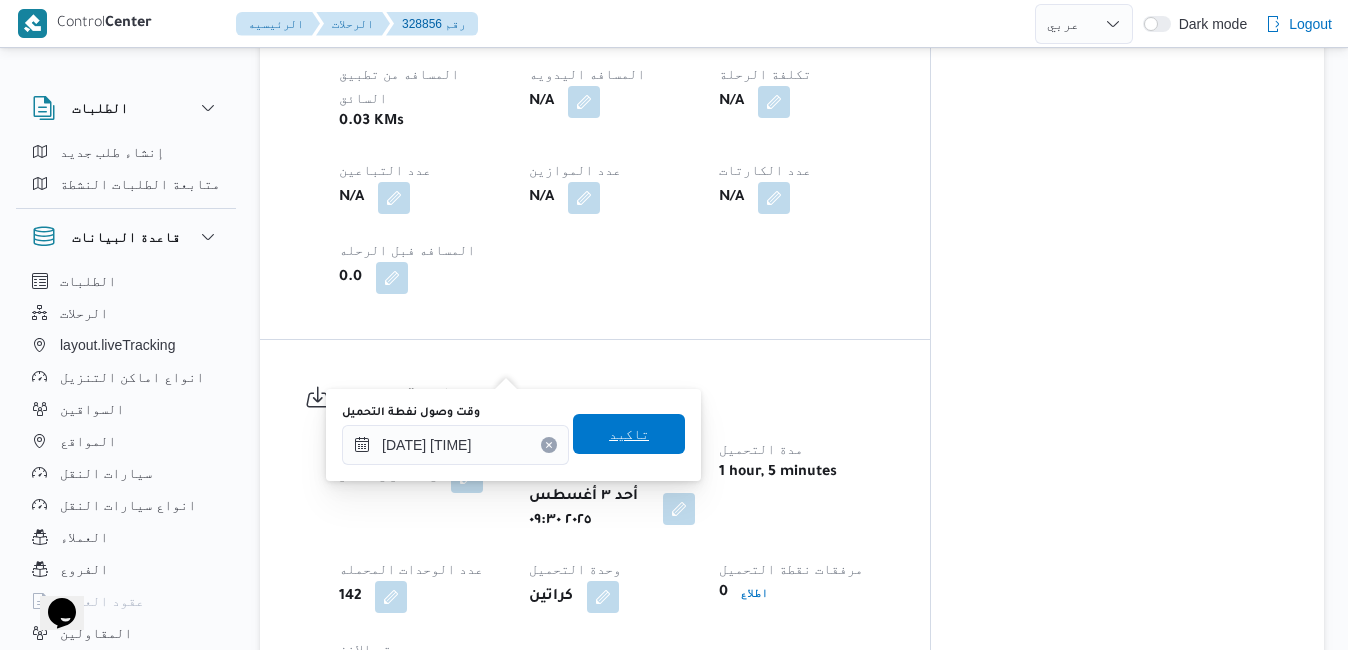 click on "تاكيد" at bounding box center (629, 434) 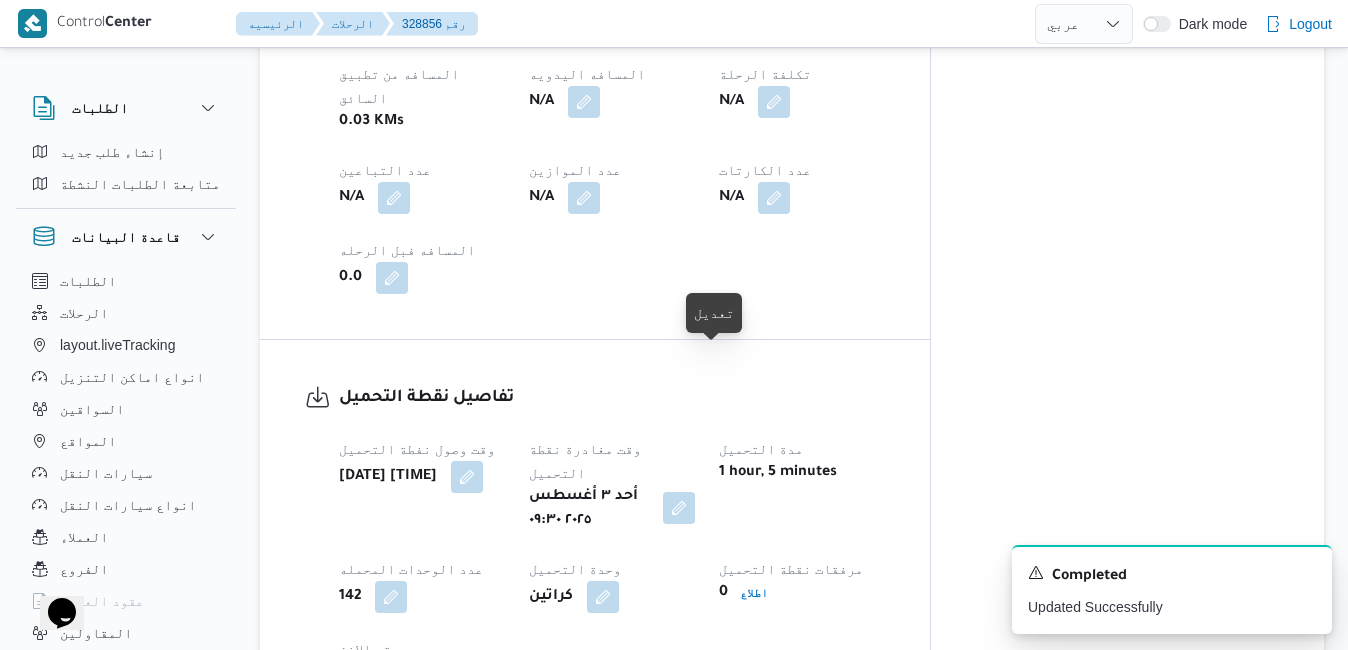 click at bounding box center [679, 508] 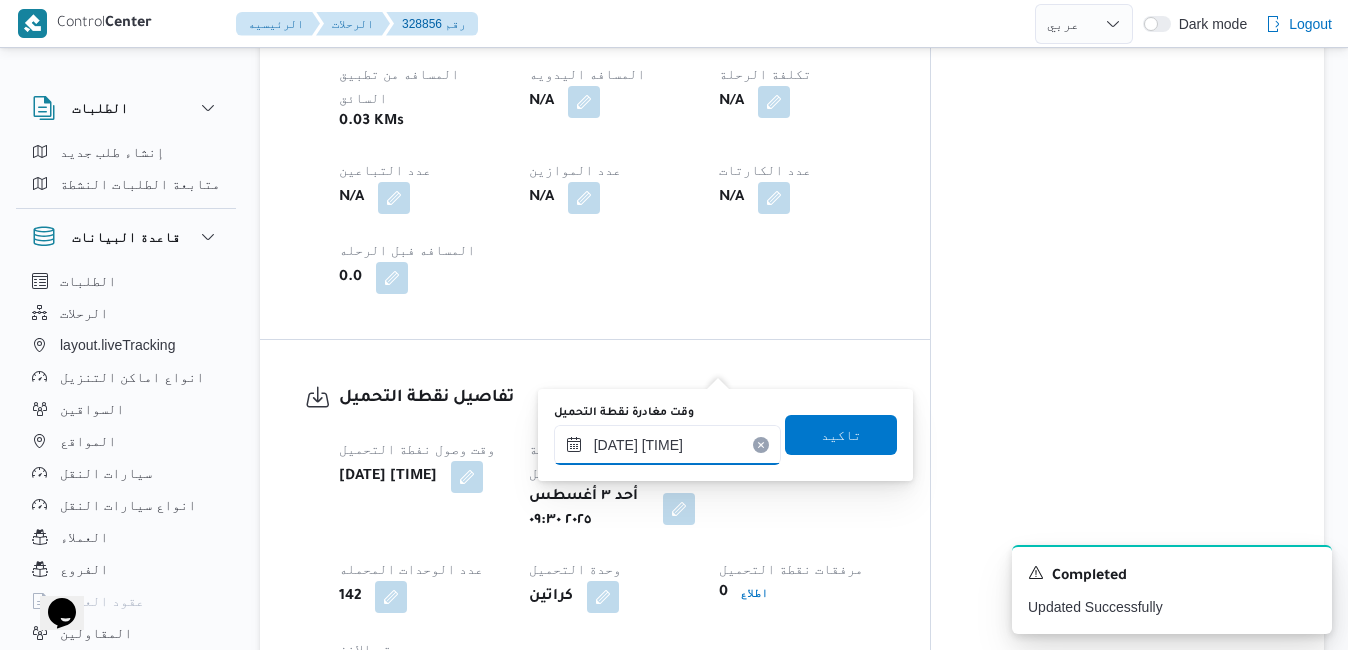 click on "[DATE] [TIME]" at bounding box center (667, 445) 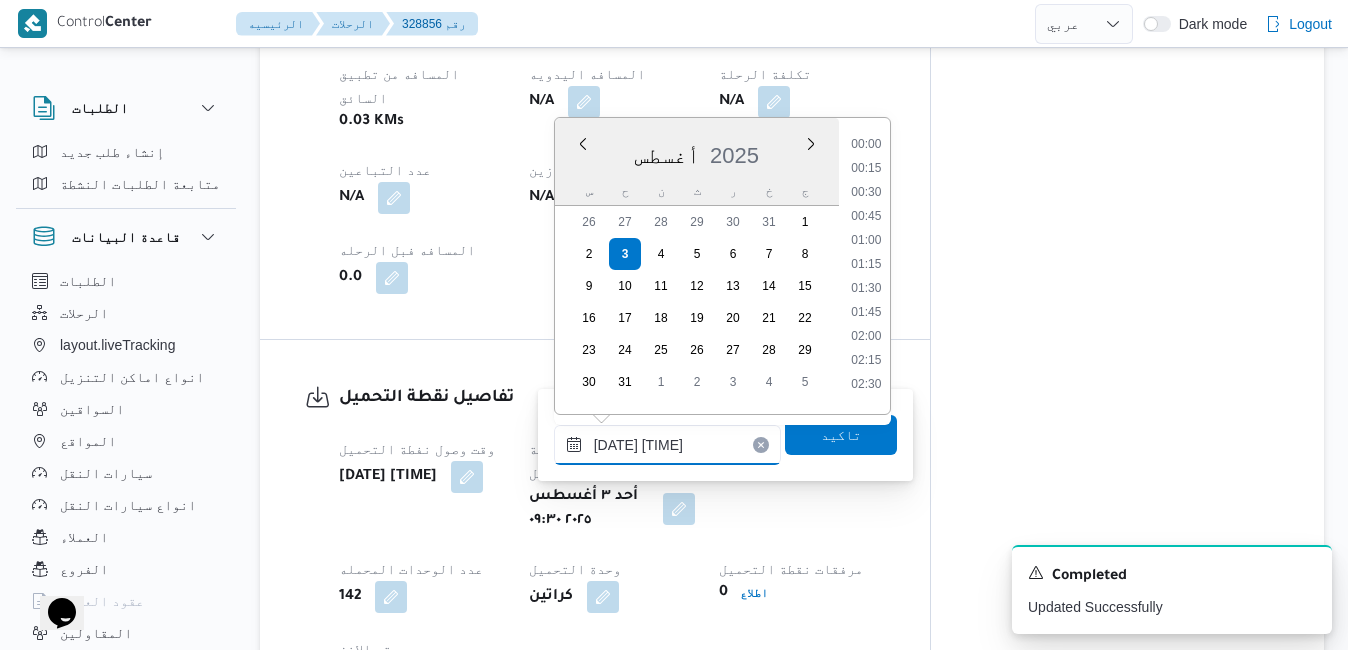 scroll, scrollTop: 774, scrollLeft: 0, axis: vertical 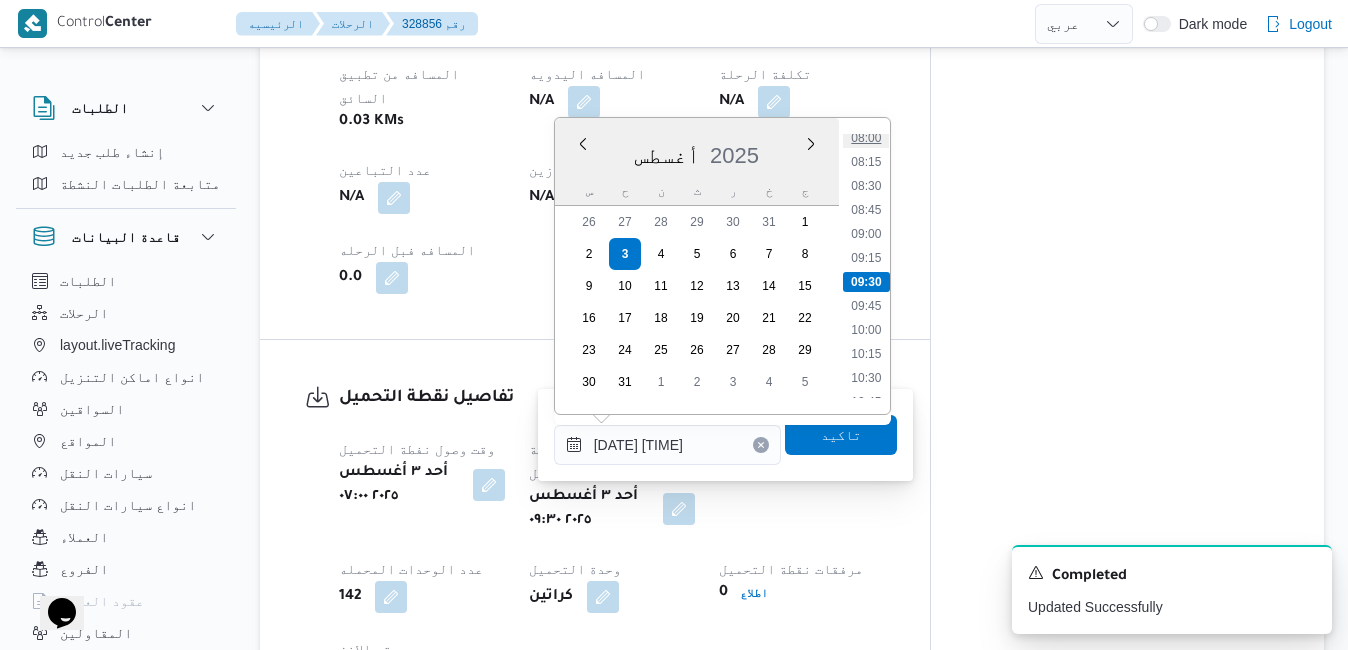 click on "08:00" at bounding box center (866, 138) 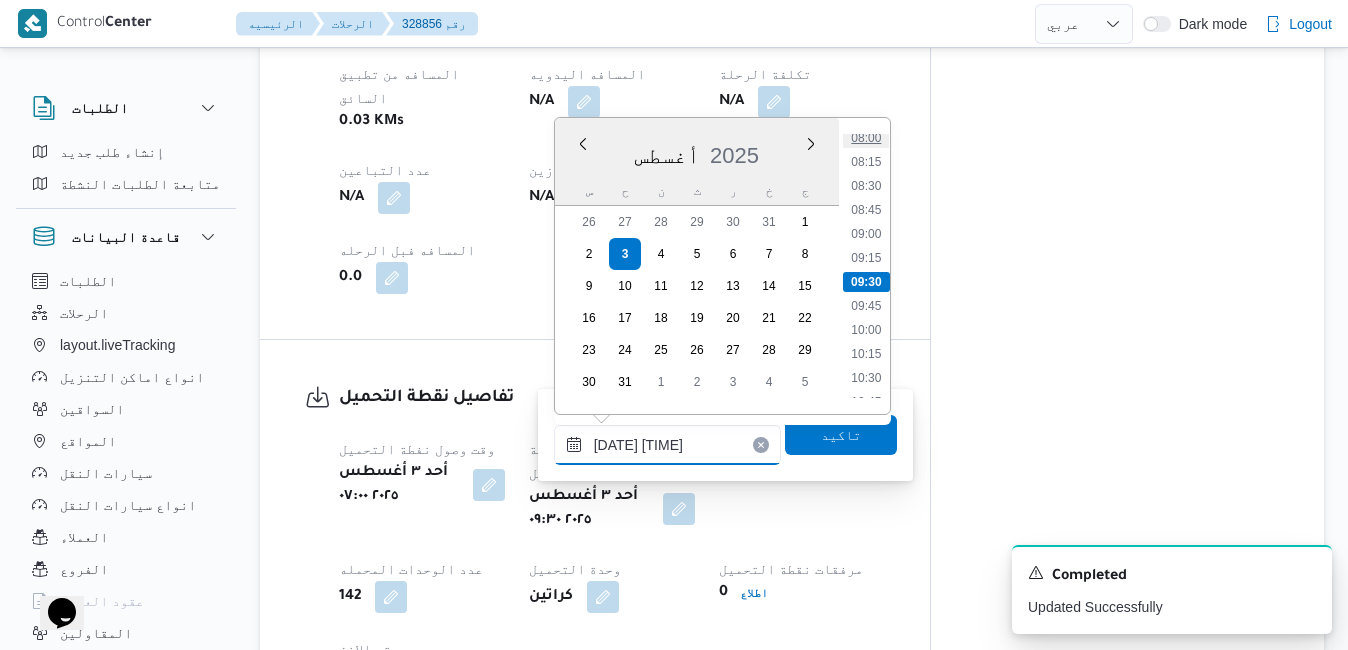 type on "[DATE] [TIME]" 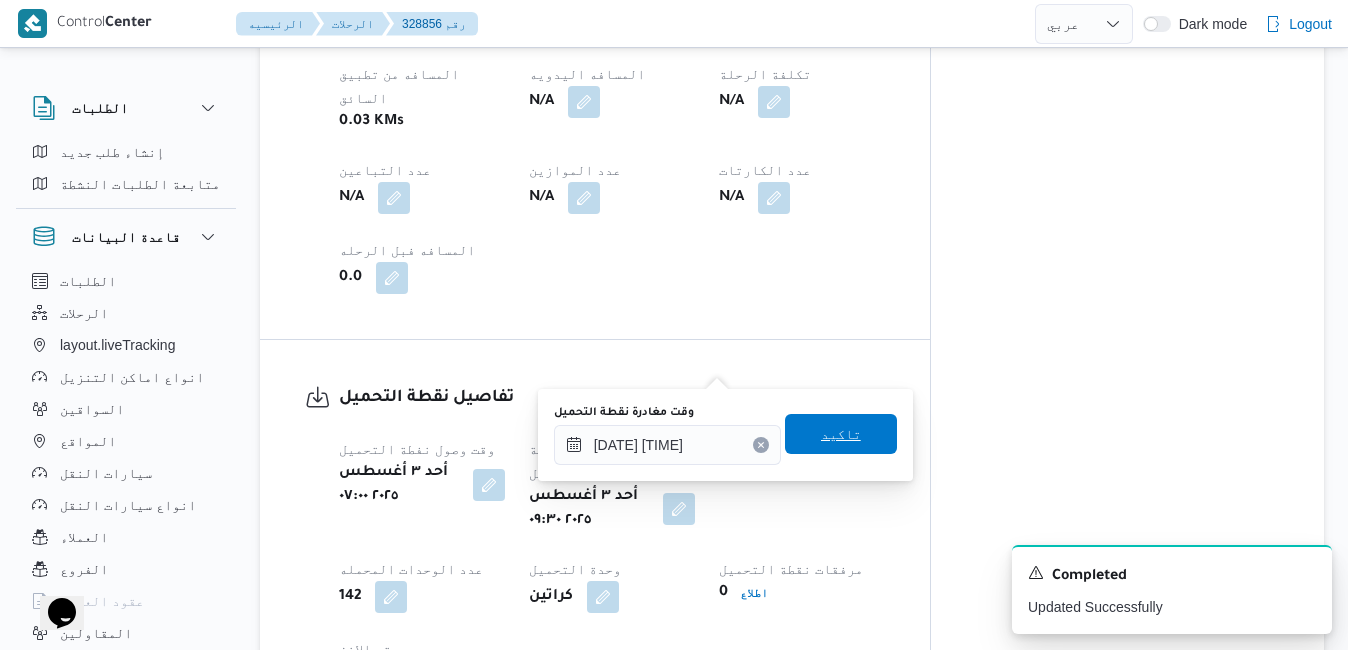 click on "تاكيد" at bounding box center [841, 434] 